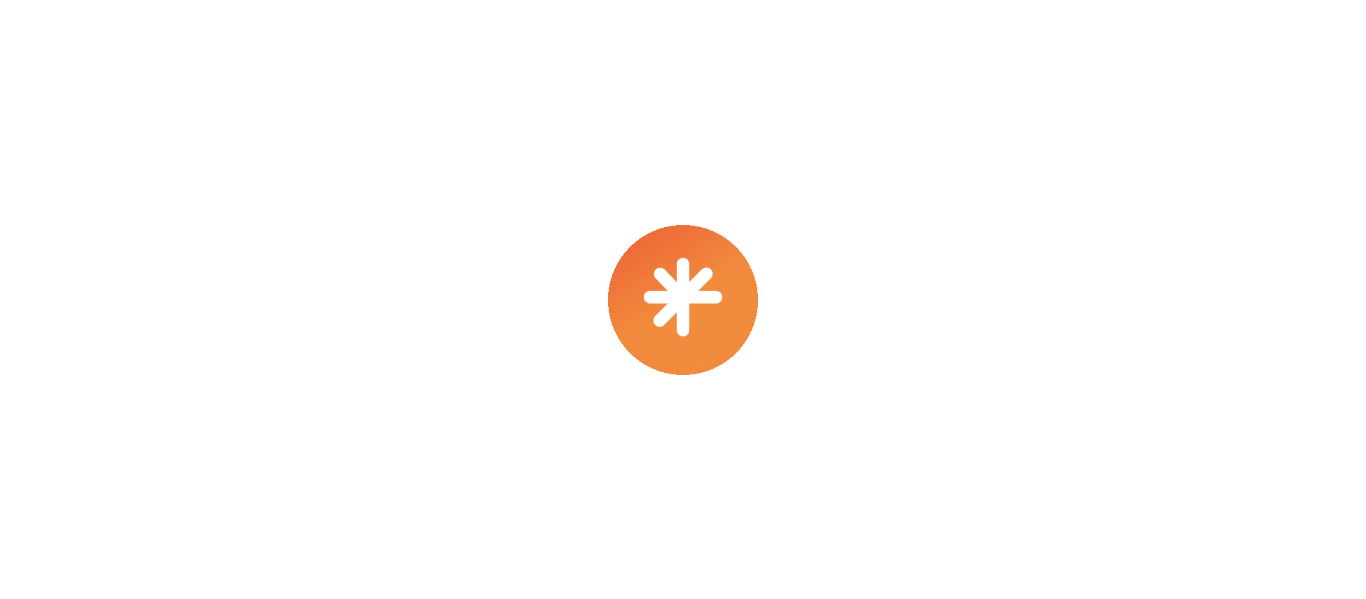 scroll, scrollTop: 0, scrollLeft: 0, axis: both 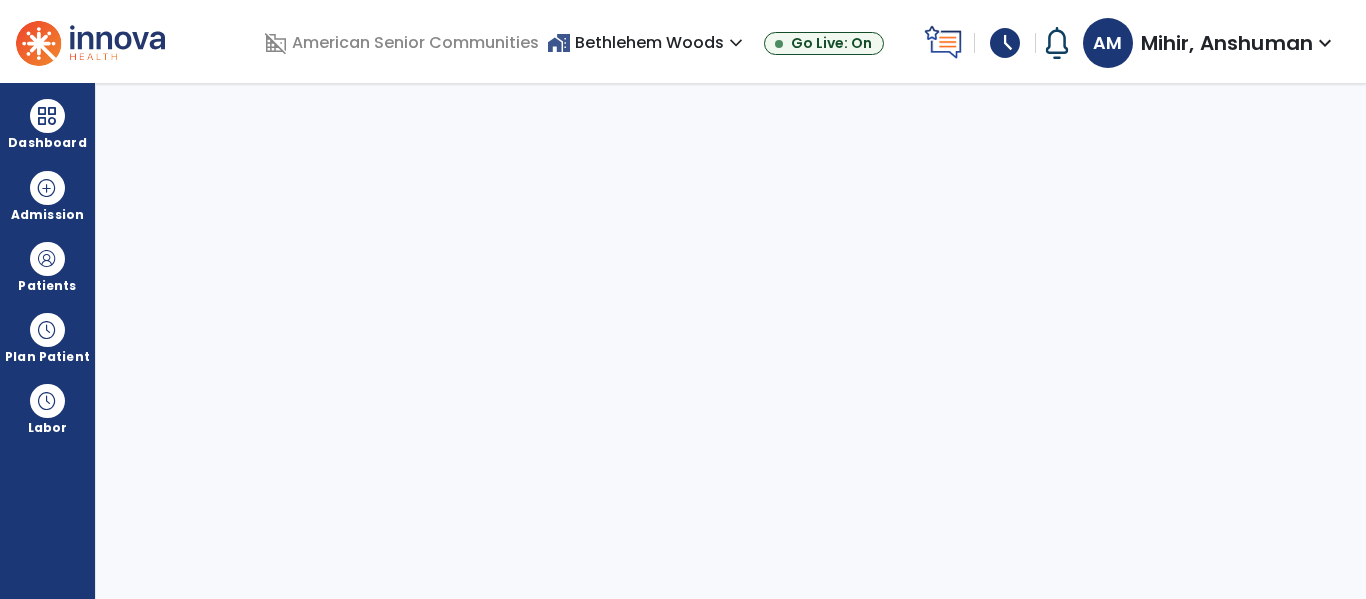 select on "****" 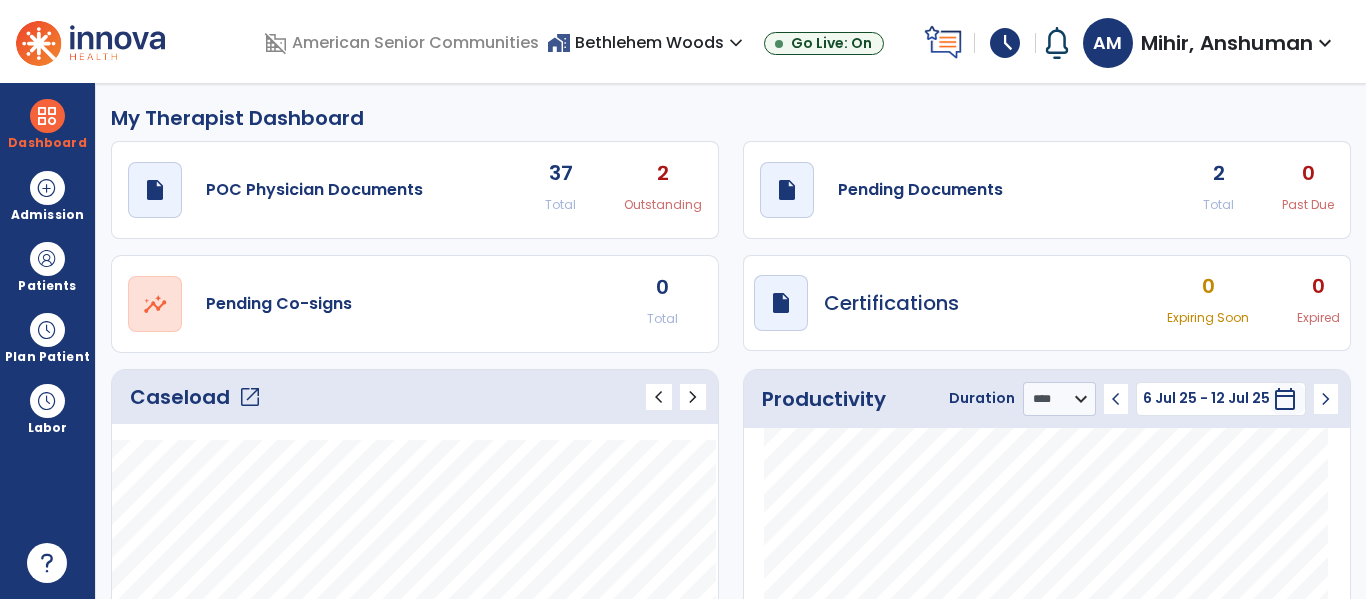 click on "expand_more" at bounding box center [1325, 43] 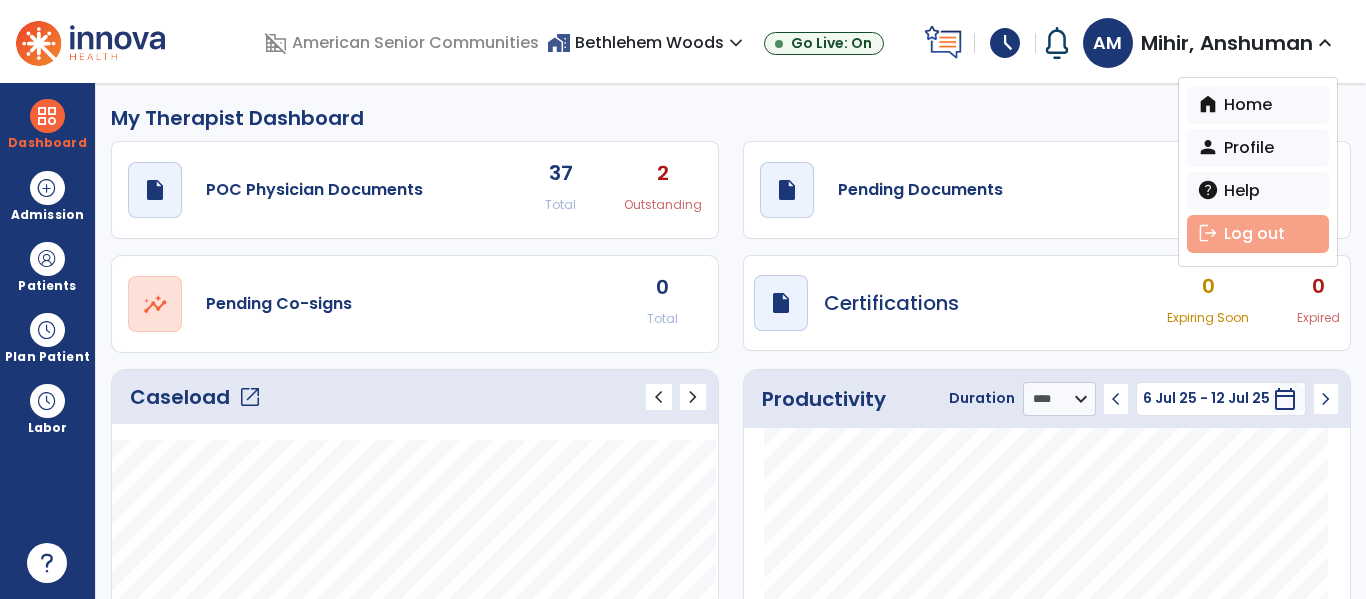 click on "logout" at bounding box center [1208, 233] 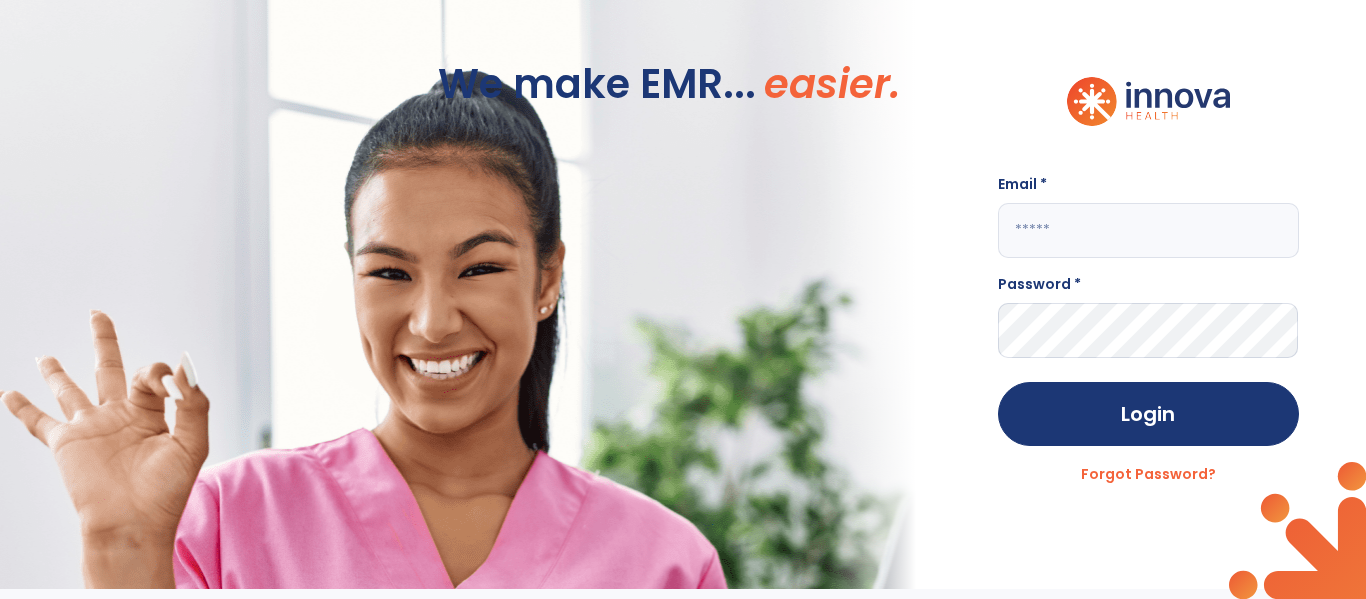 click 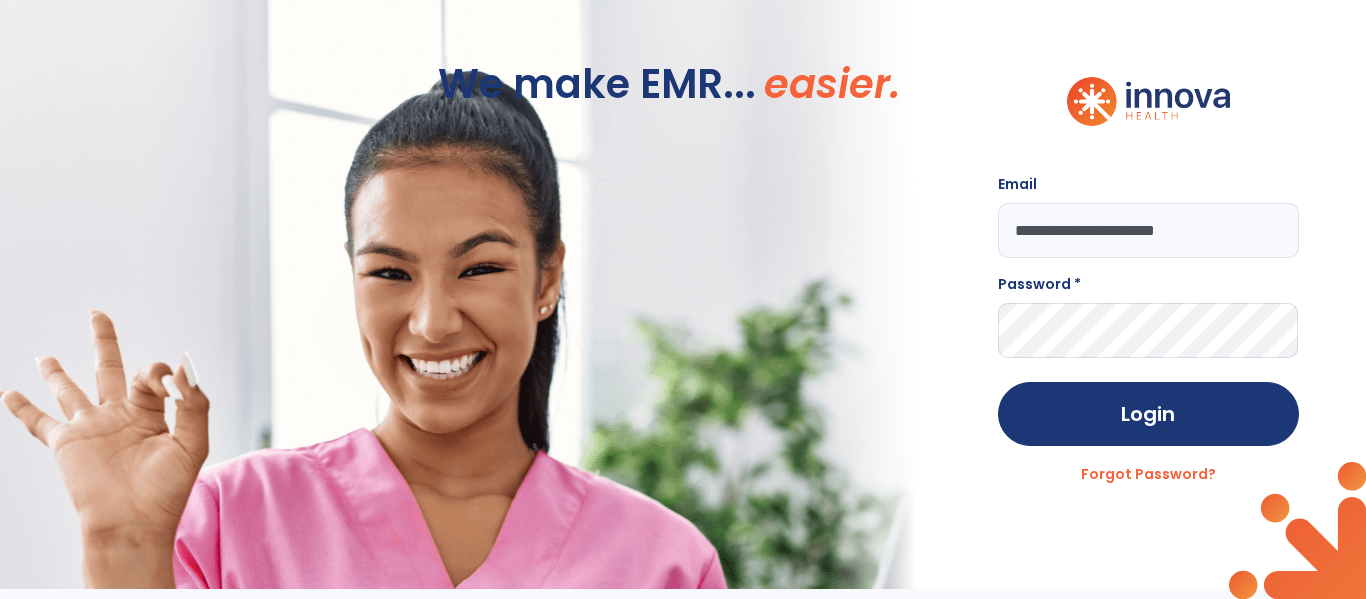 type on "**********" 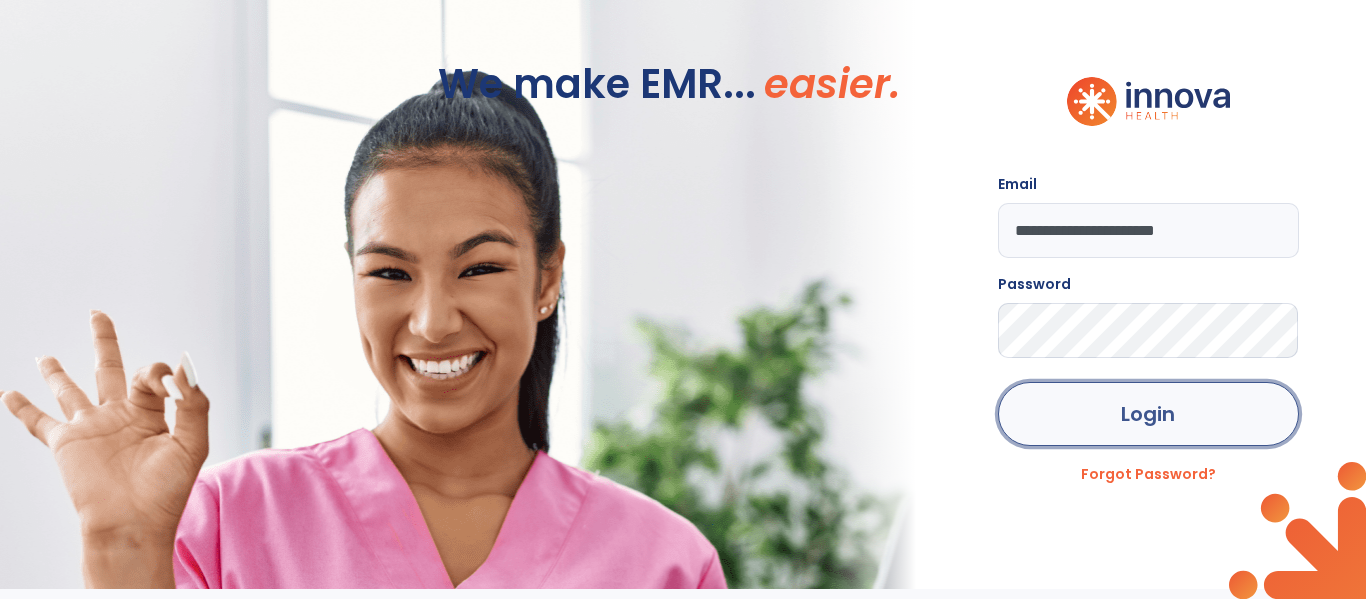 click on "Login" 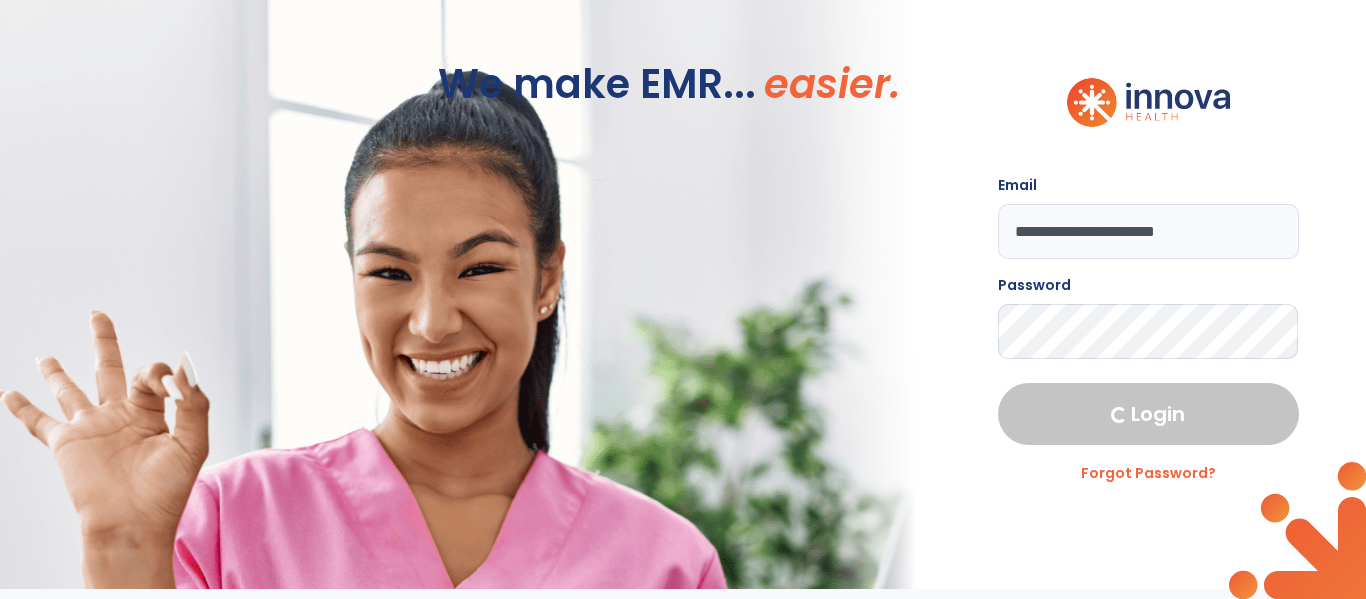 select on "****" 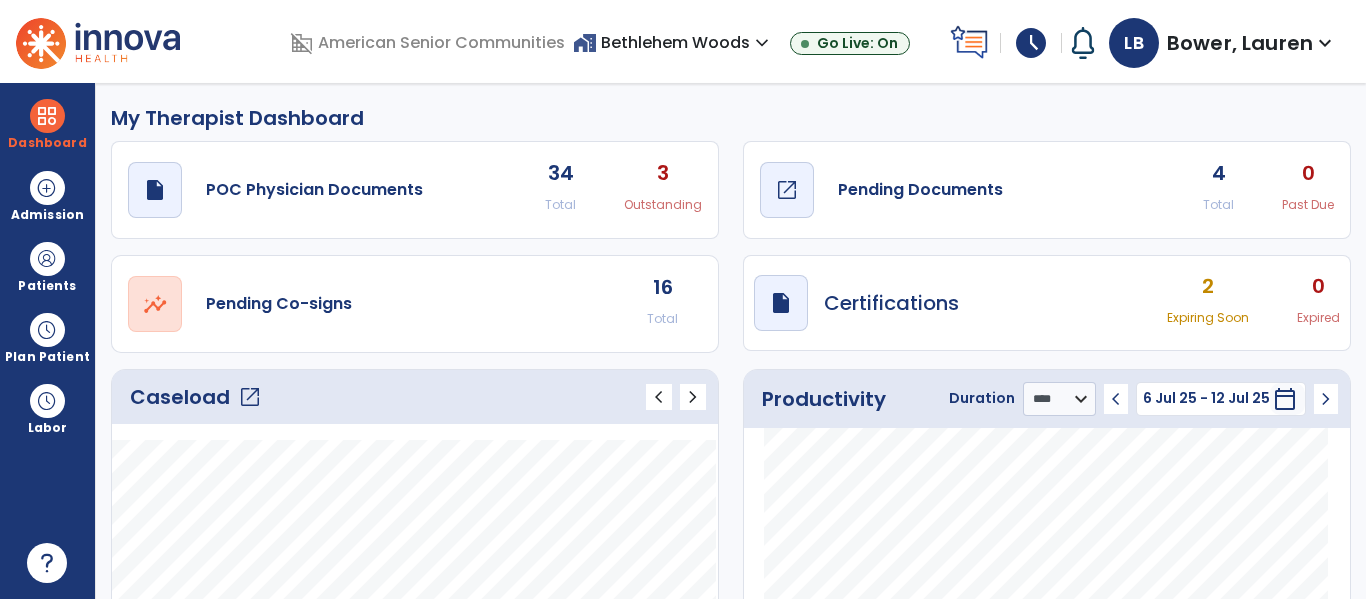 click on "draft   open_in_new" 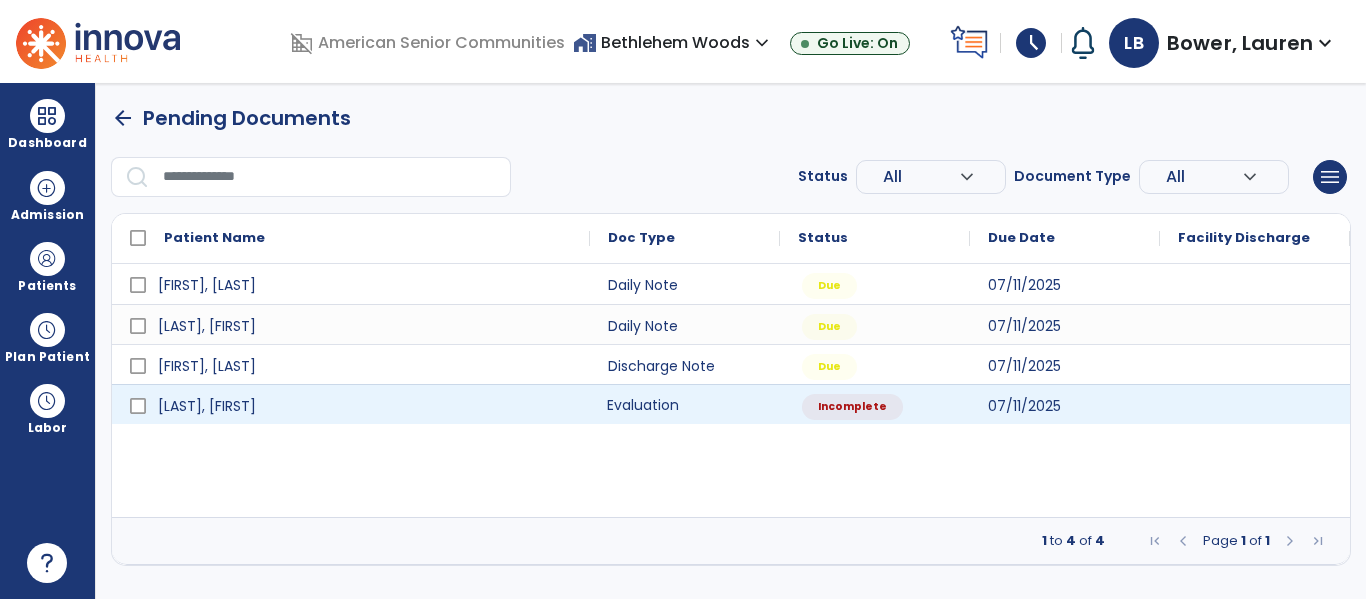 click on "Evaluation" at bounding box center [685, 404] 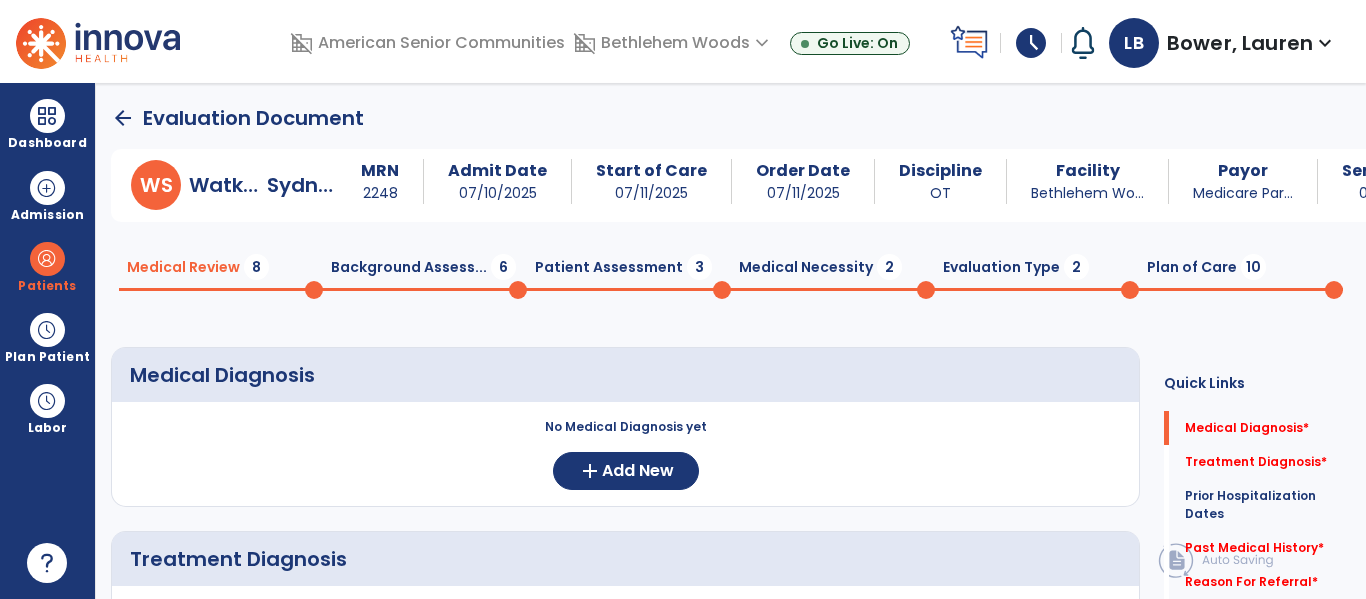 drag, startPoint x: 944, startPoint y: 52, endPoint x: 1362, endPoint y: 396, distance: 541.35016 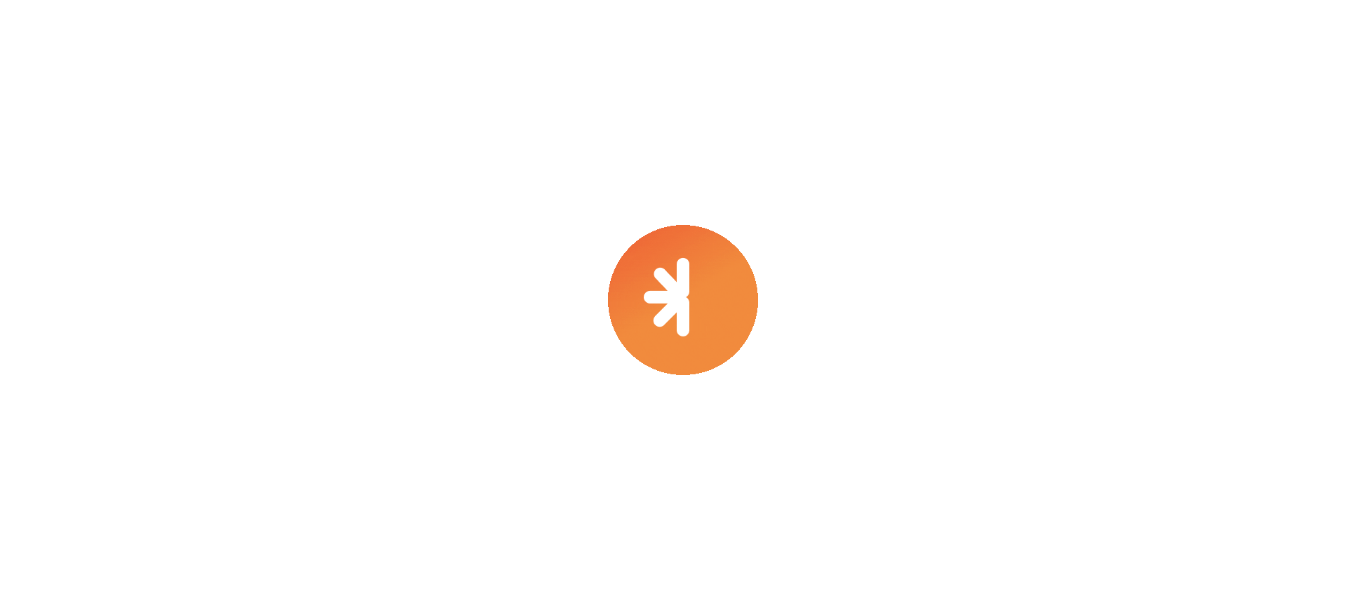 scroll, scrollTop: 0, scrollLeft: 0, axis: both 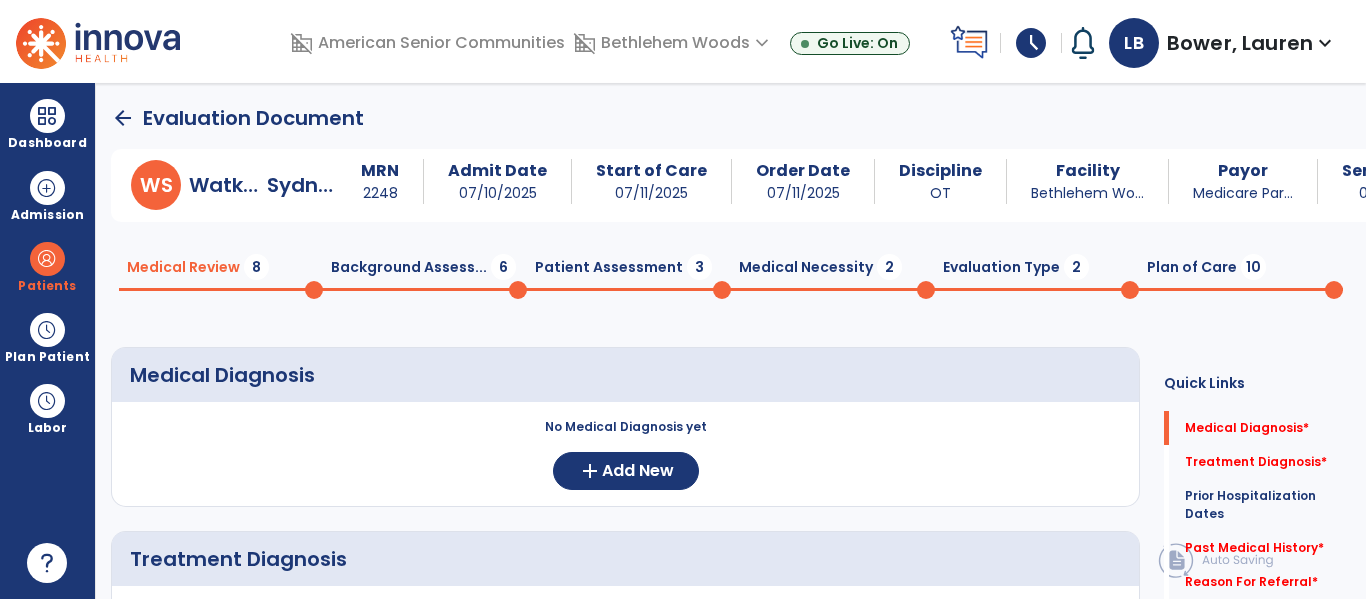 drag, startPoint x: 785, startPoint y: 523, endPoint x: 741, endPoint y: 517, distance: 44.407207 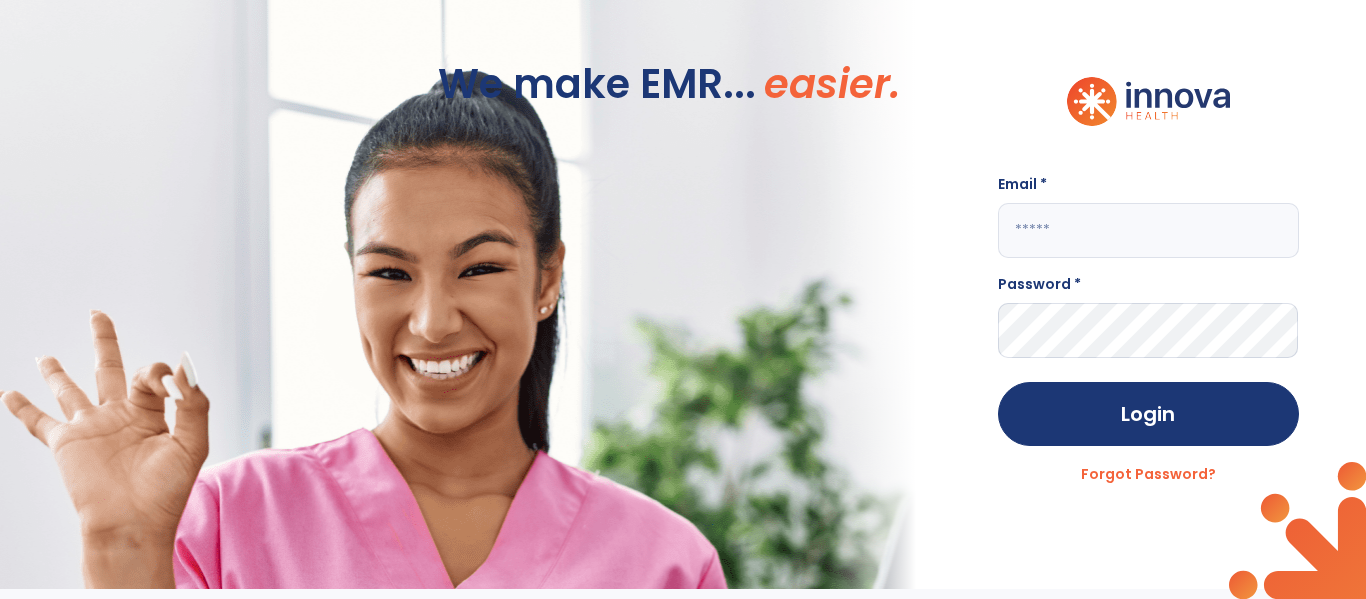 click on "We make EMR... easier." 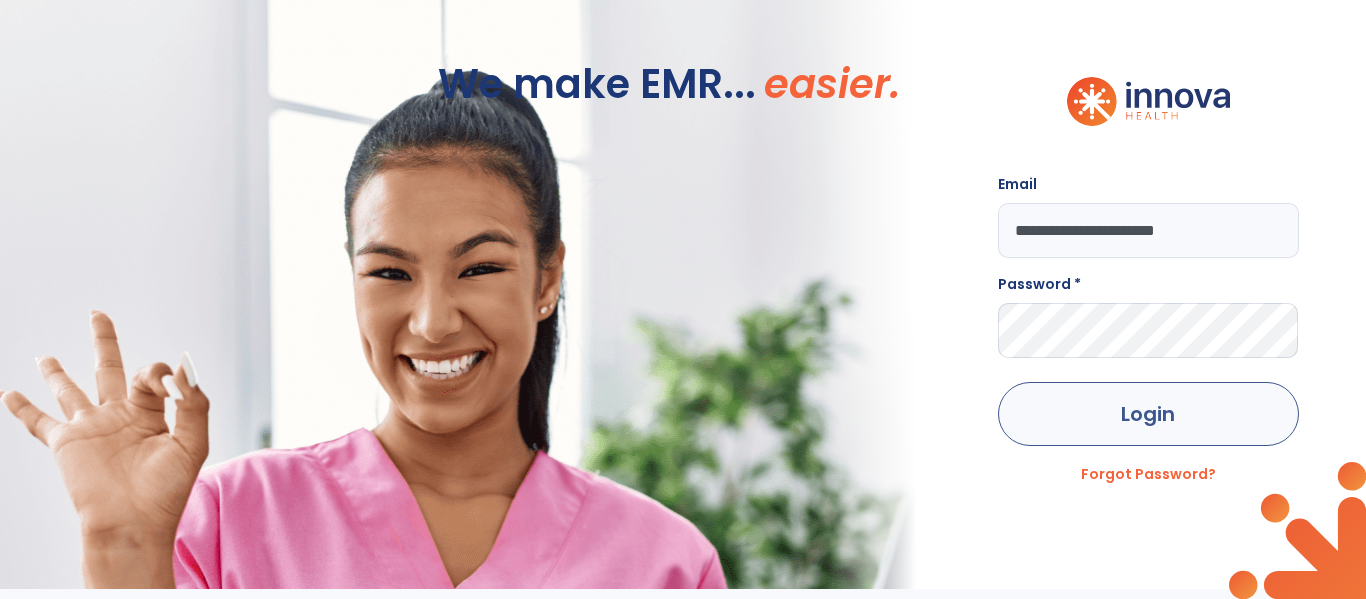 type on "**********" 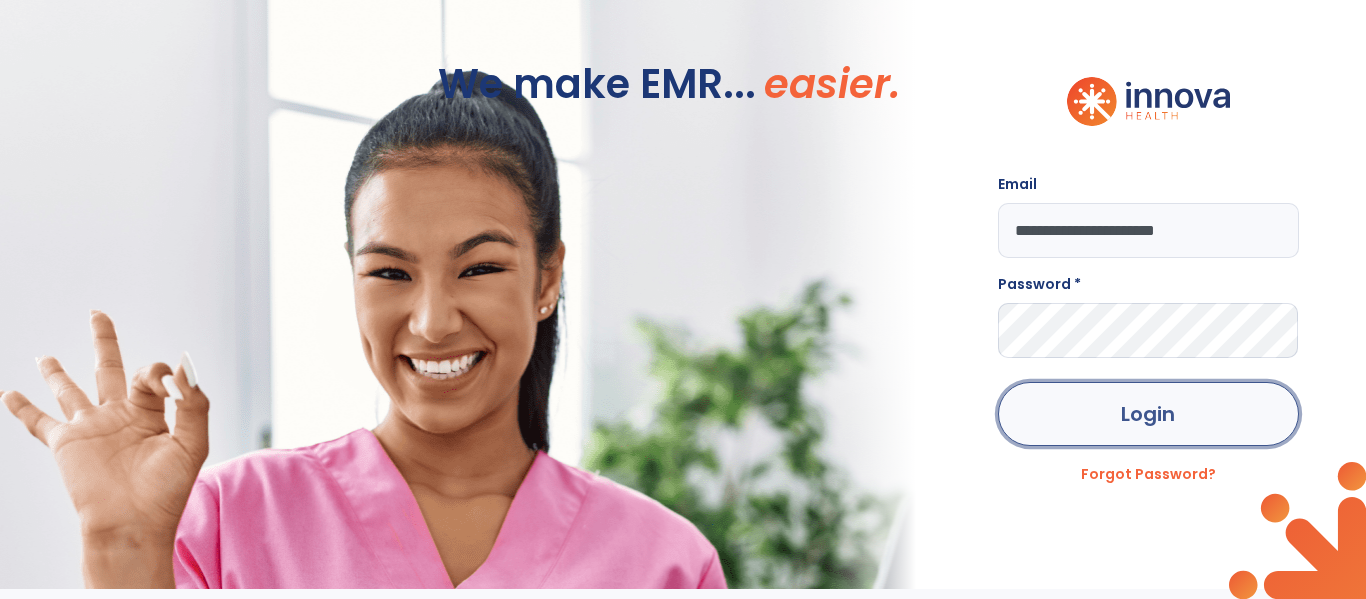 click on "Login" 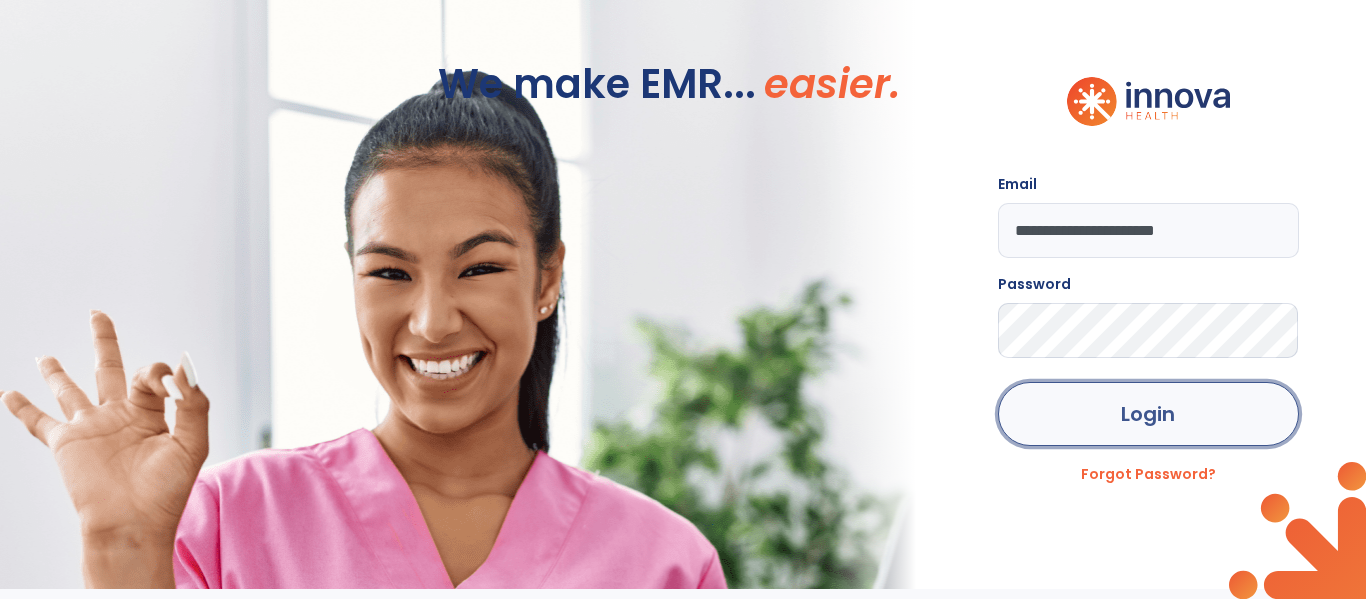 click on "Login" 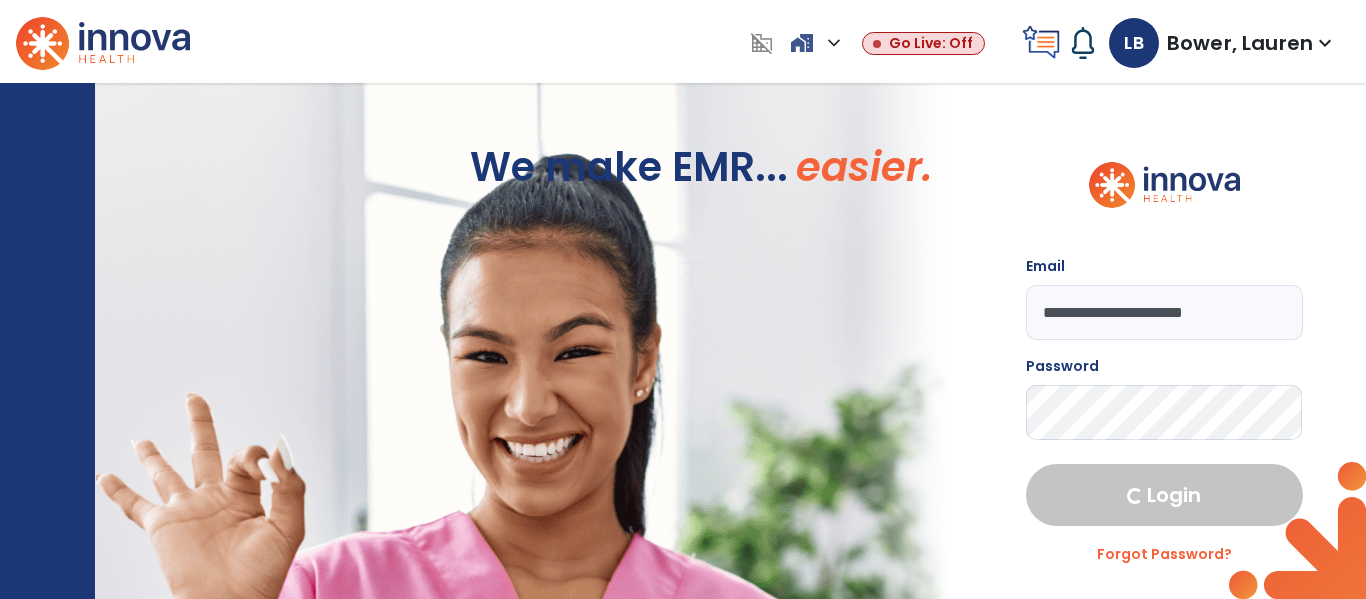 select on "****" 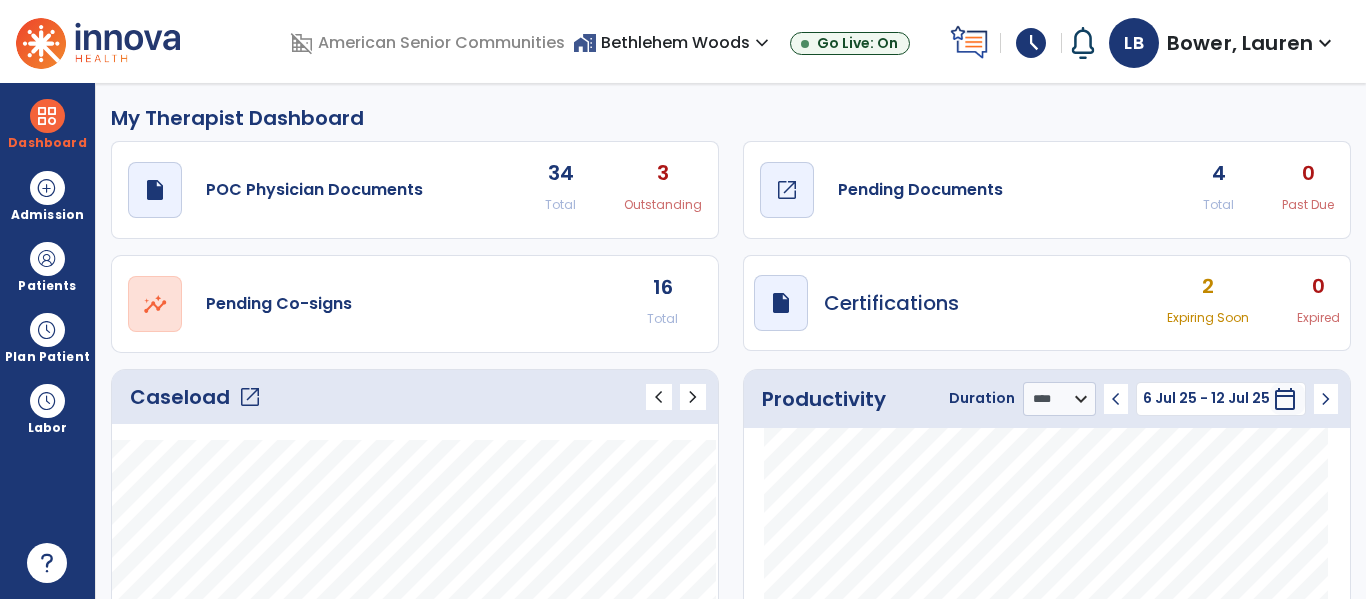 click on "draft   open_in_new  Pending Documents" 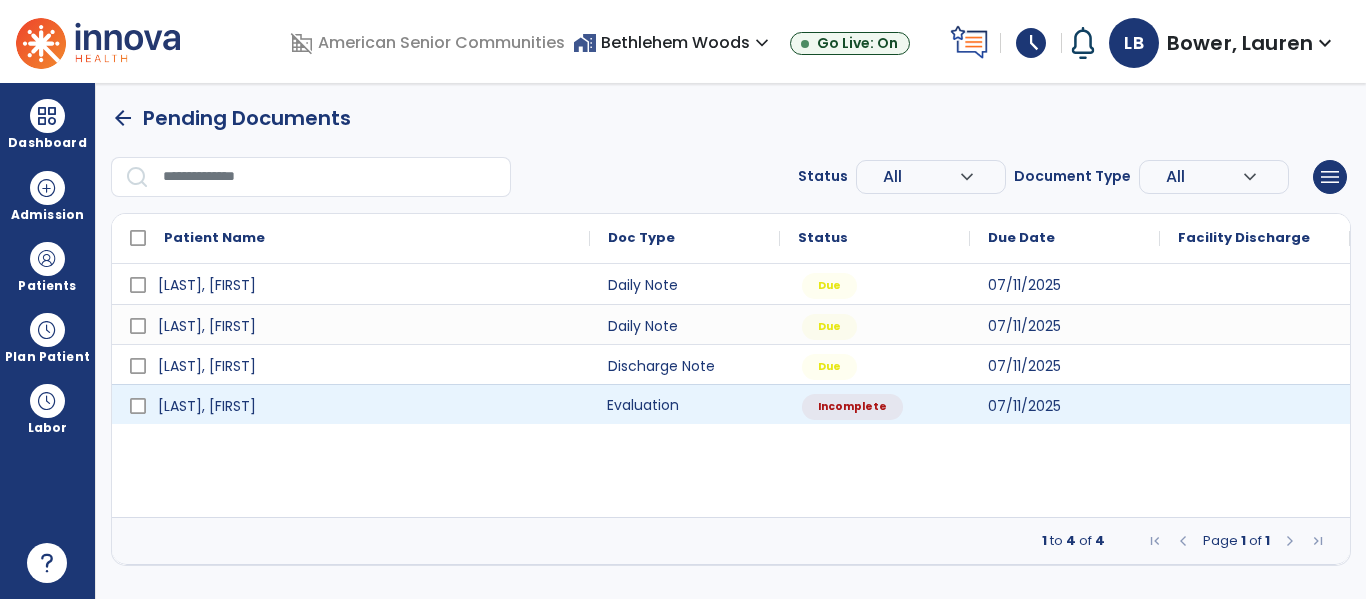 click on "Evaluation" at bounding box center [685, 404] 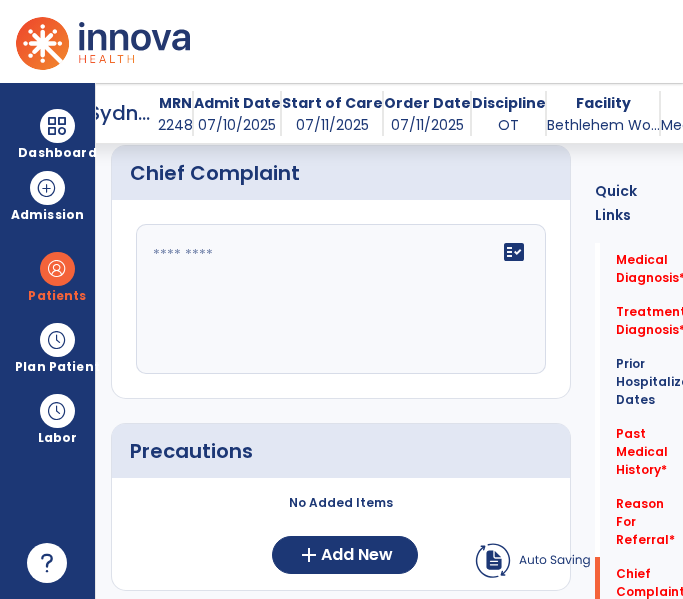 scroll, scrollTop: 1277, scrollLeft: 0, axis: vertical 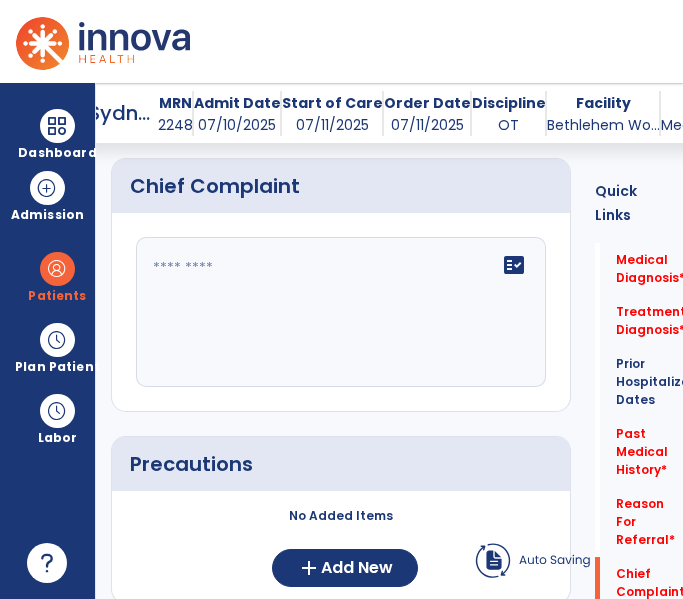 click on "fact_check" 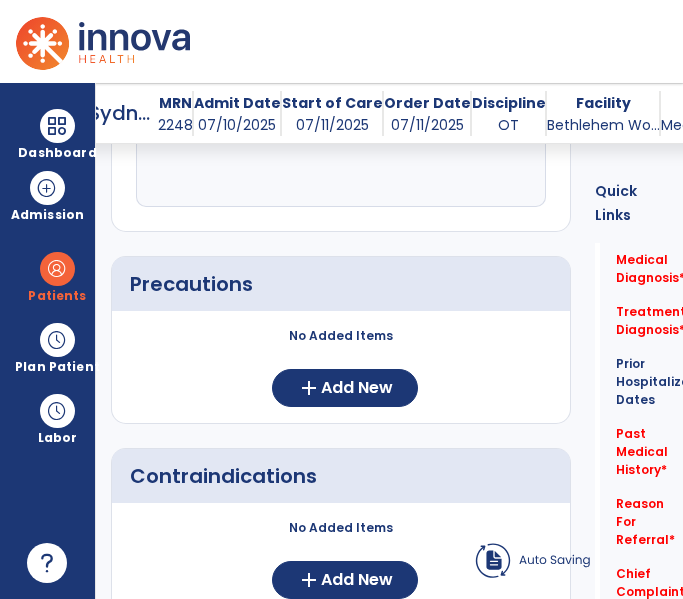 scroll, scrollTop: 1472, scrollLeft: 0, axis: vertical 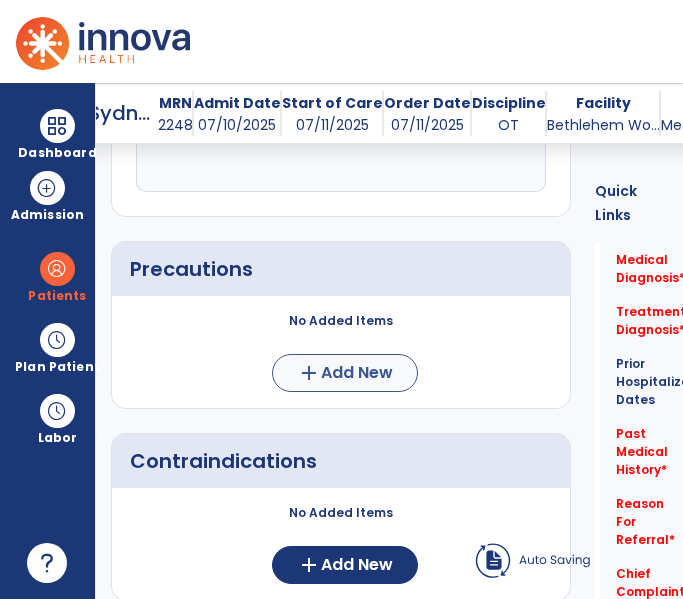type on "**********" 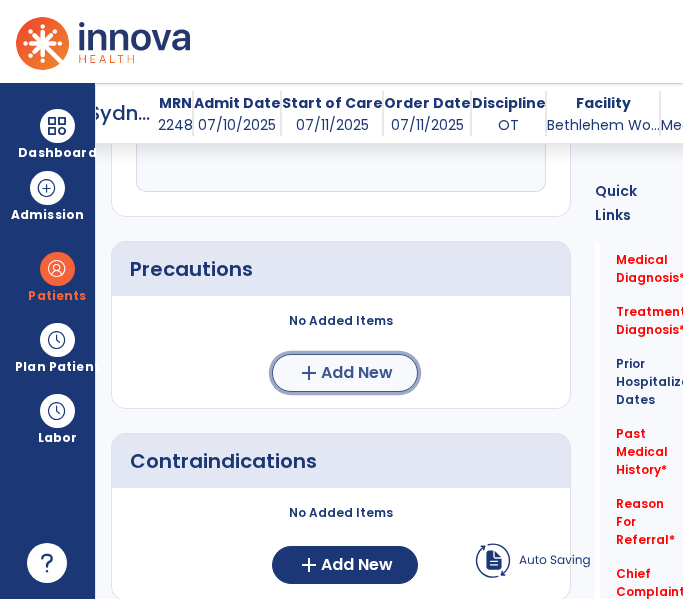 click on "add  Add New" 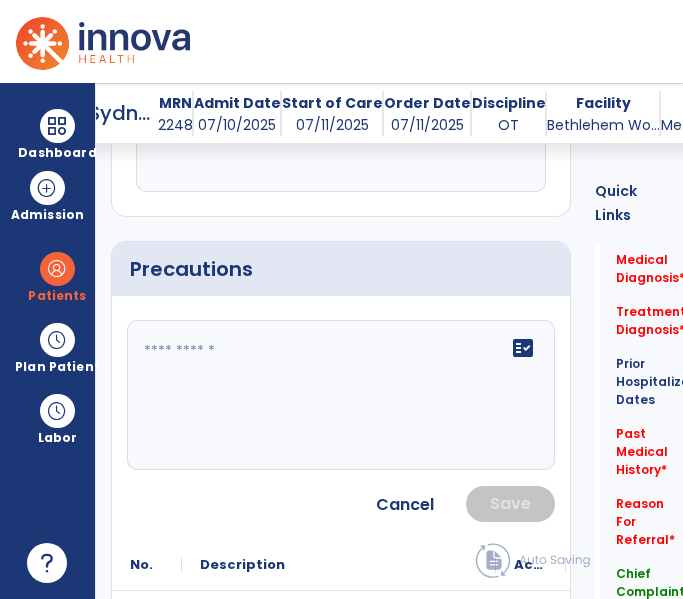 click 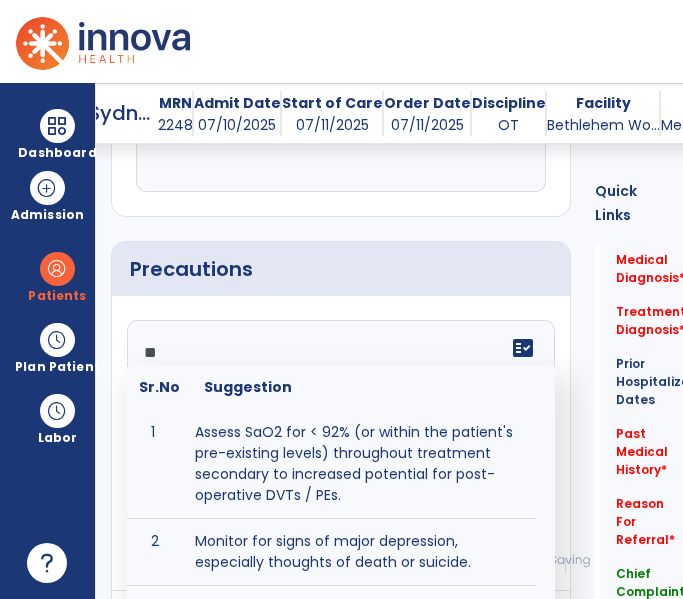 type on "*" 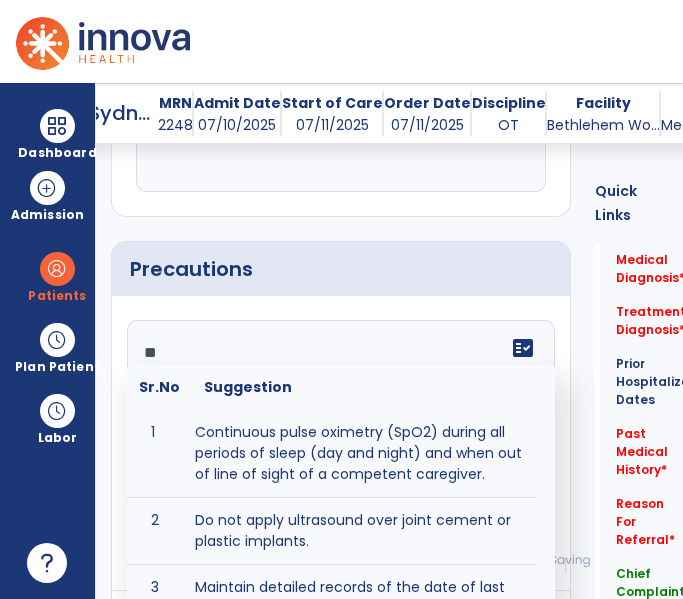 type on "*" 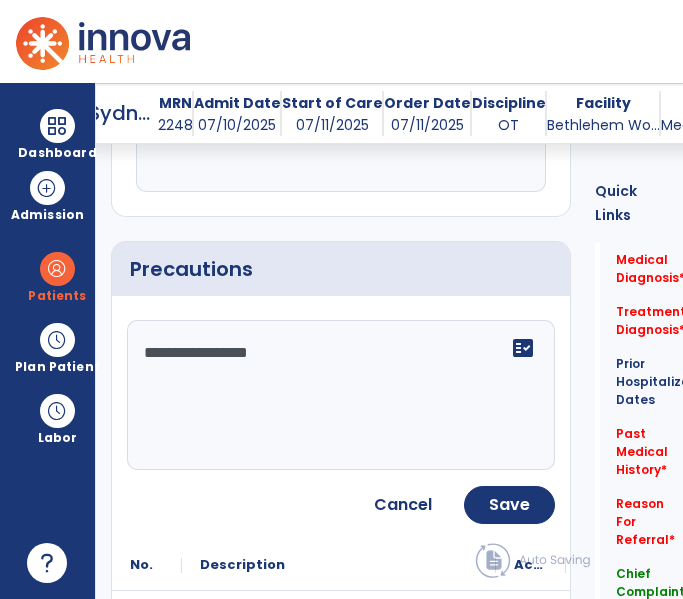 type on "**********" 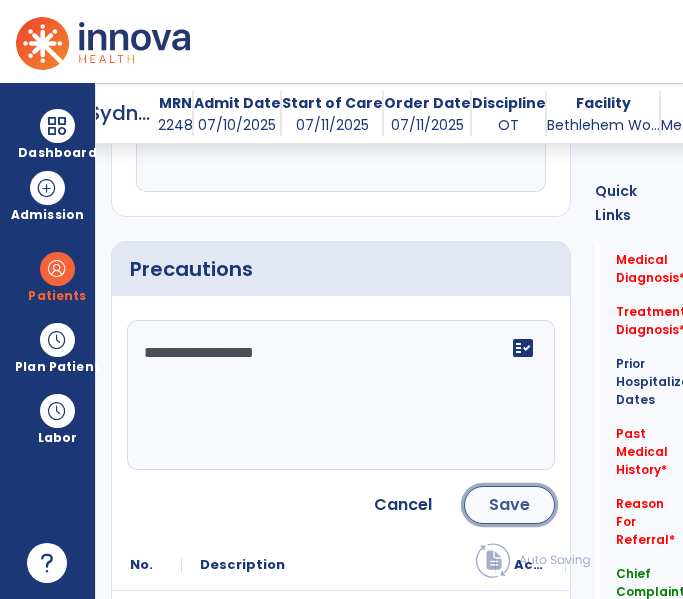click on "Save" 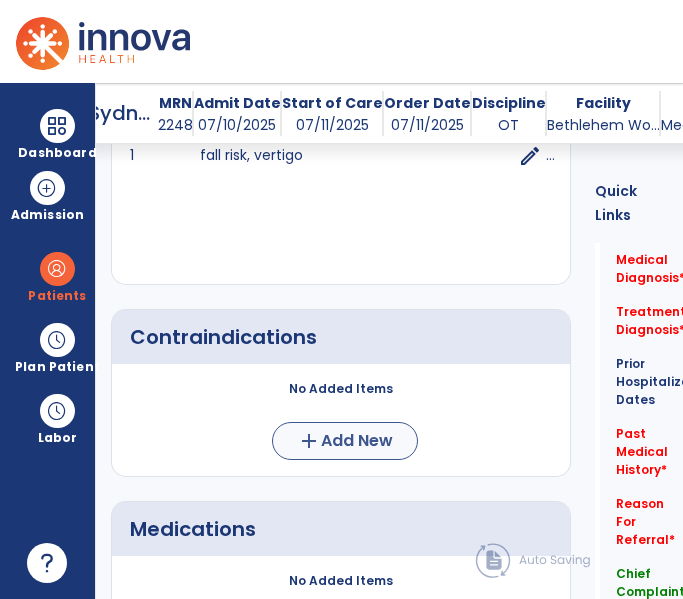 scroll, scrollTop: 1739, scrollLeft: 0, axis: vertical 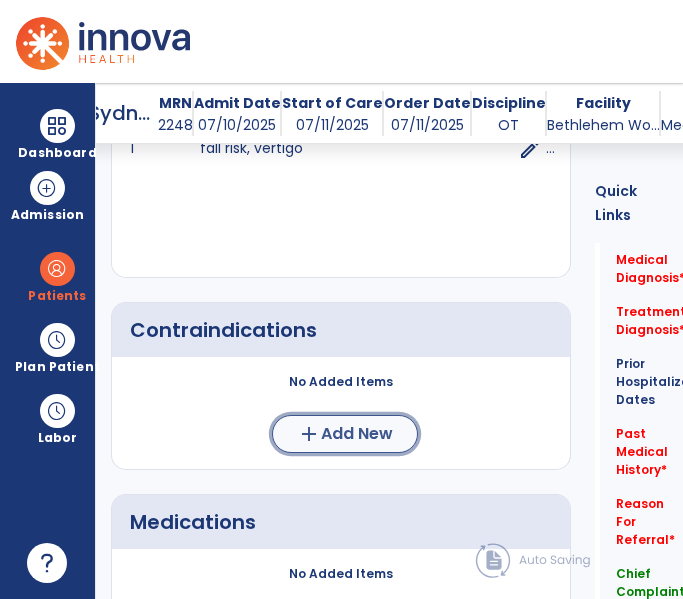 click on "add" 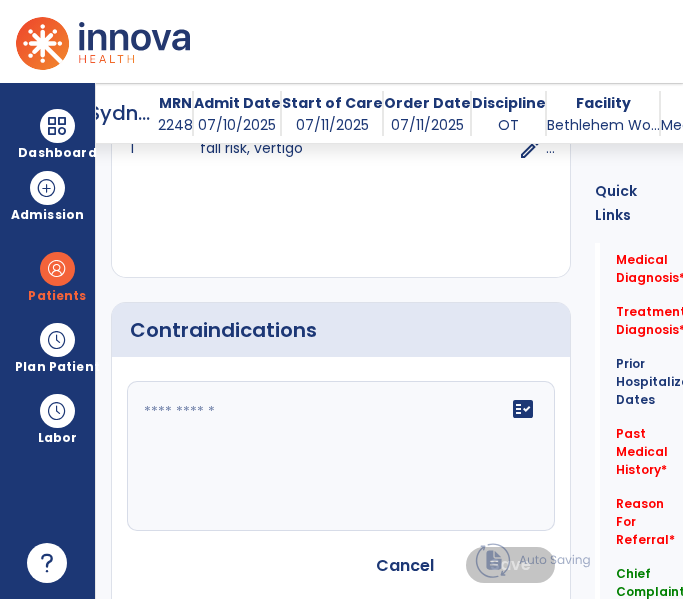 click on "fact_check" 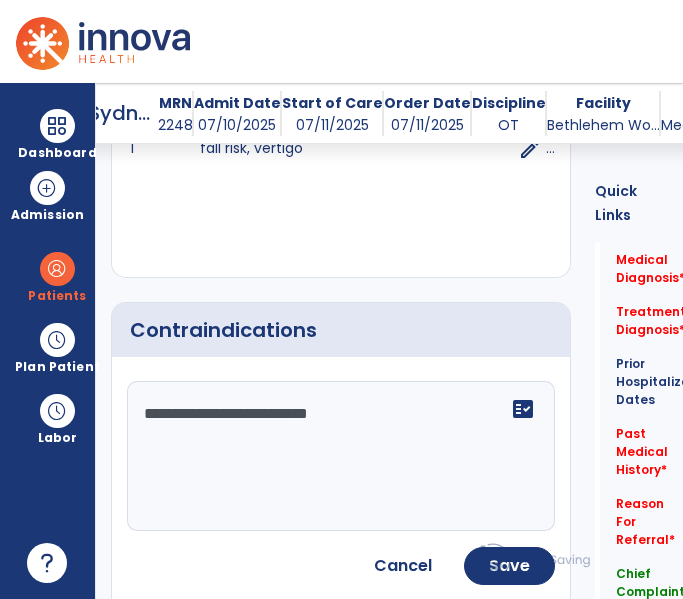type on "**********" 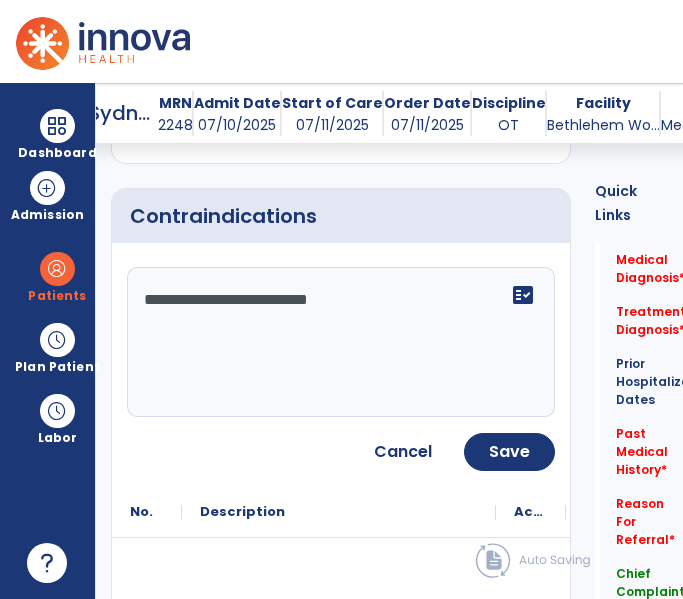 scroll, scrollTop: 1869, scrollLeft: 0, axis: vertical 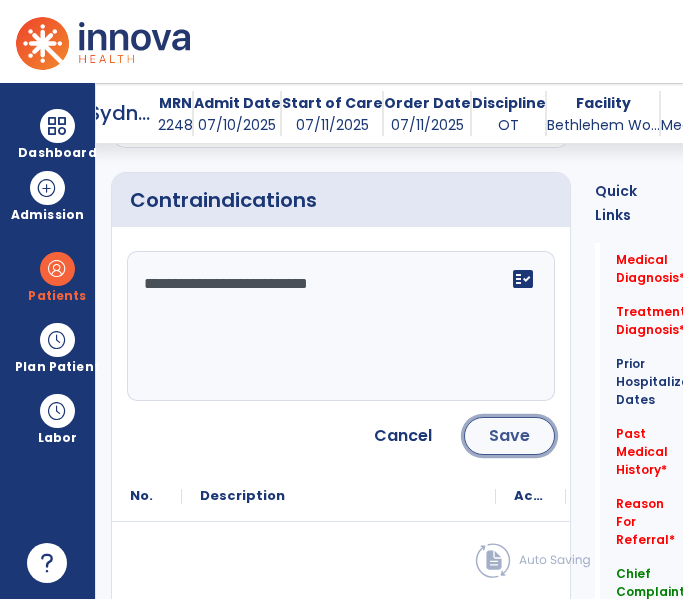 click on "Save" 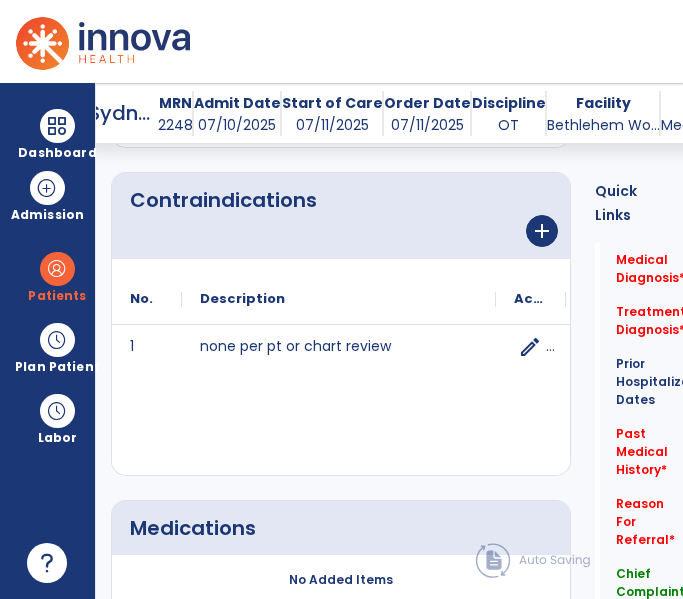 scroll, scrollTop: 2008, scrollLeft: 0, axis: vertical 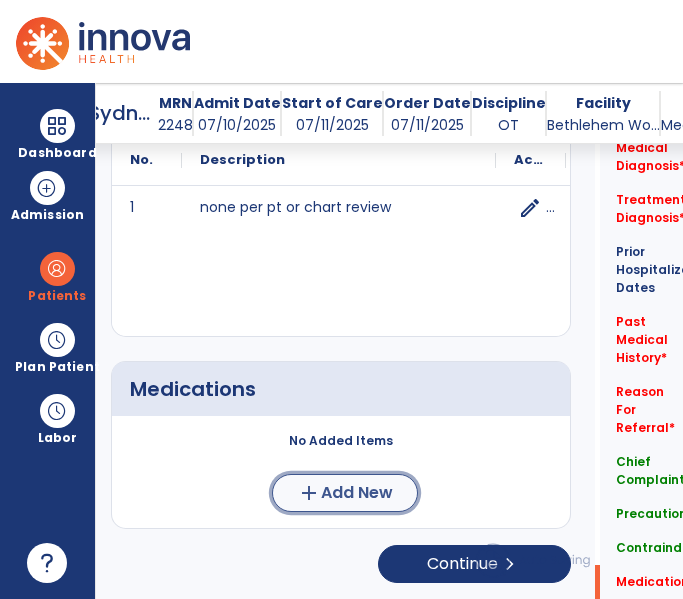 click on "Add New" 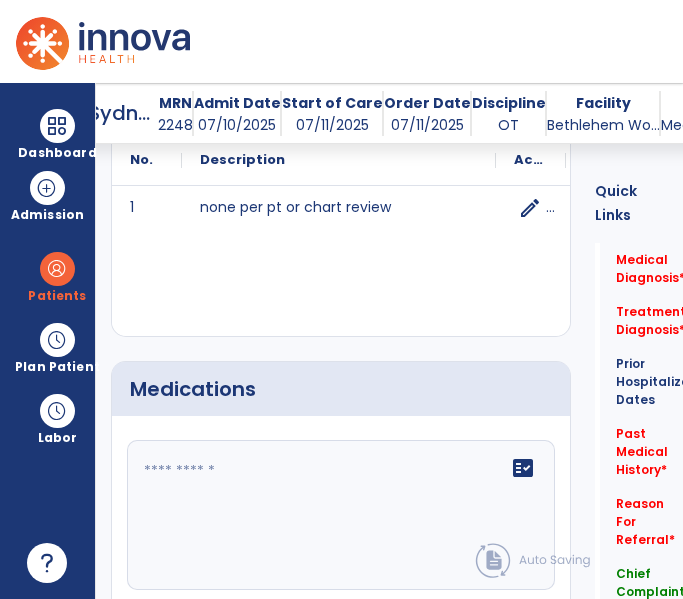 click 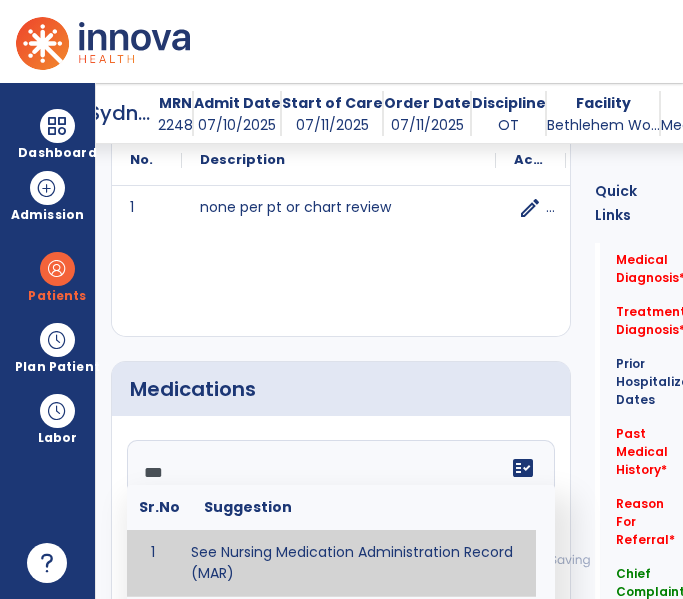 type on "**********" 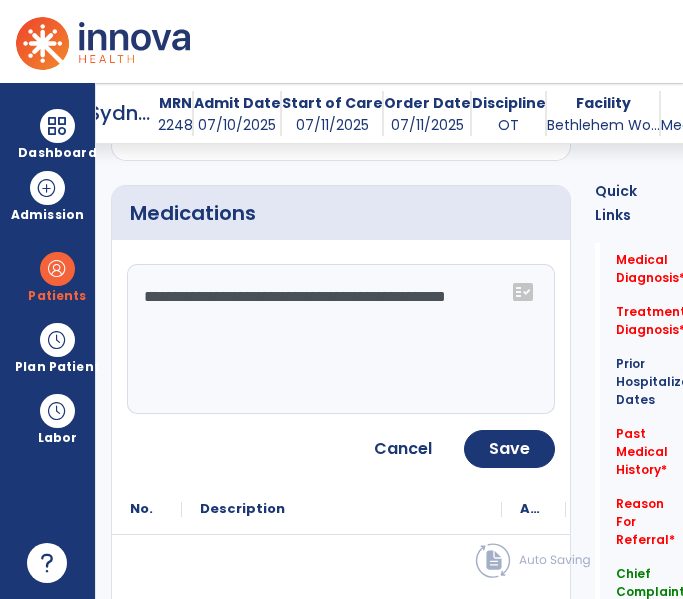scroll, scrollTop: 2189, scrollLeft: 0, axis: vertical 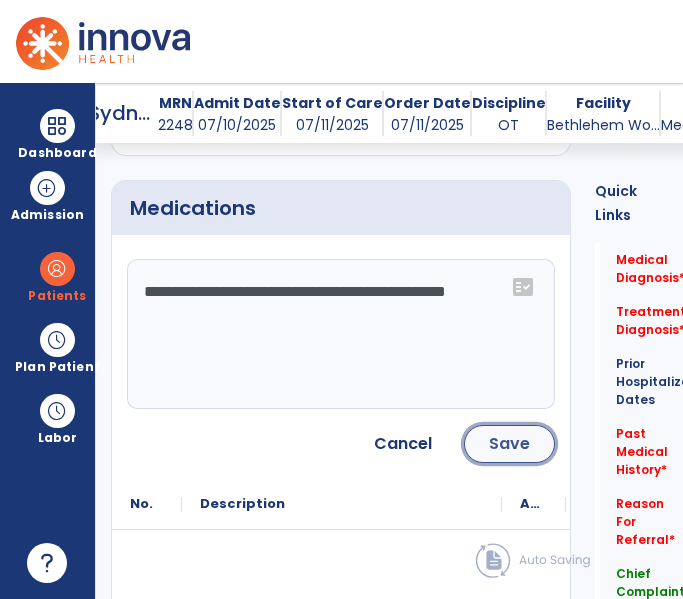 click on "Save" 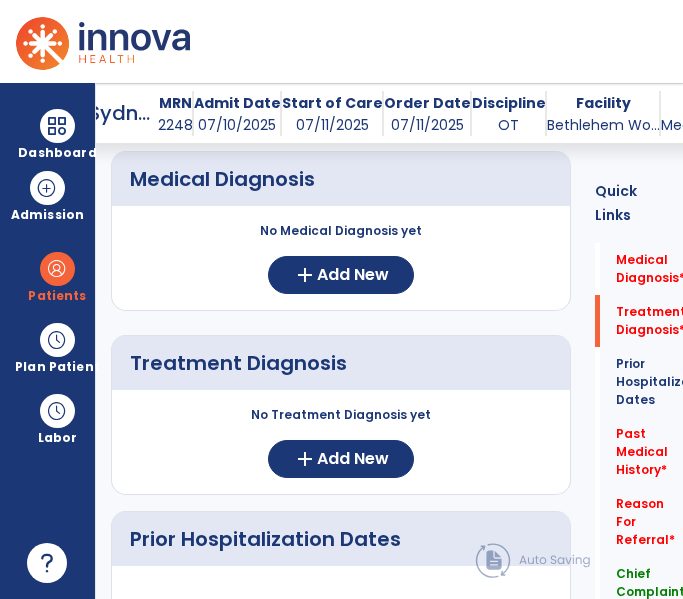 scroll, scrollTop: 0, scrollLeft: 0, axis: both 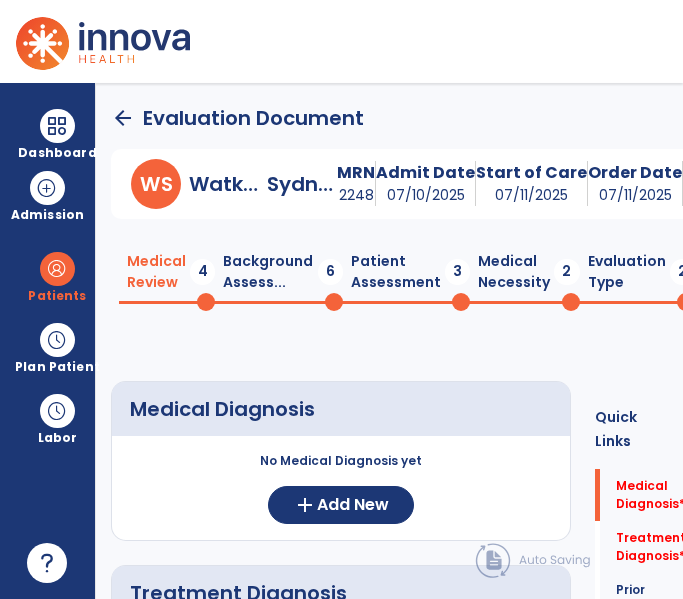 click on "Background Assess...  6" 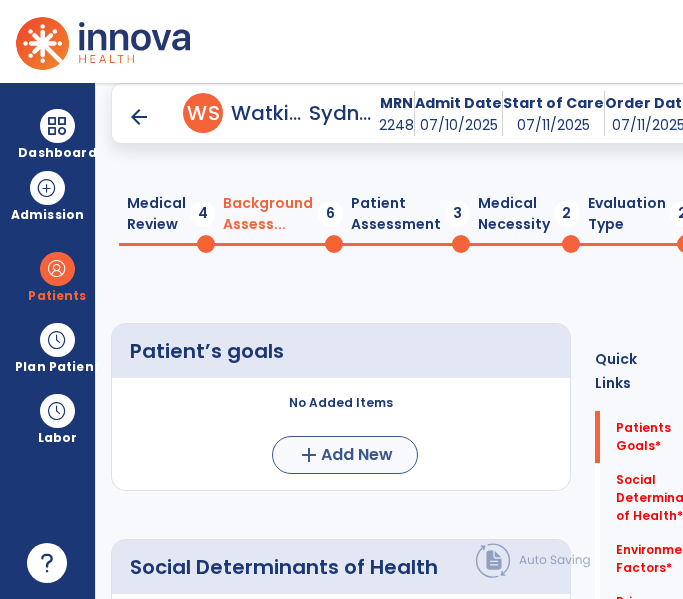 scroll, scrollTop: 65, scrollLeft: 0, axis: vertical 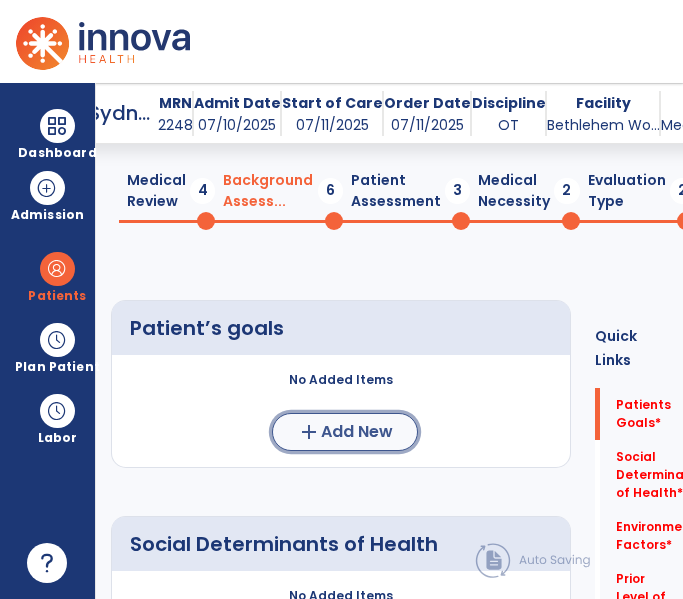 click on "add  Add New" 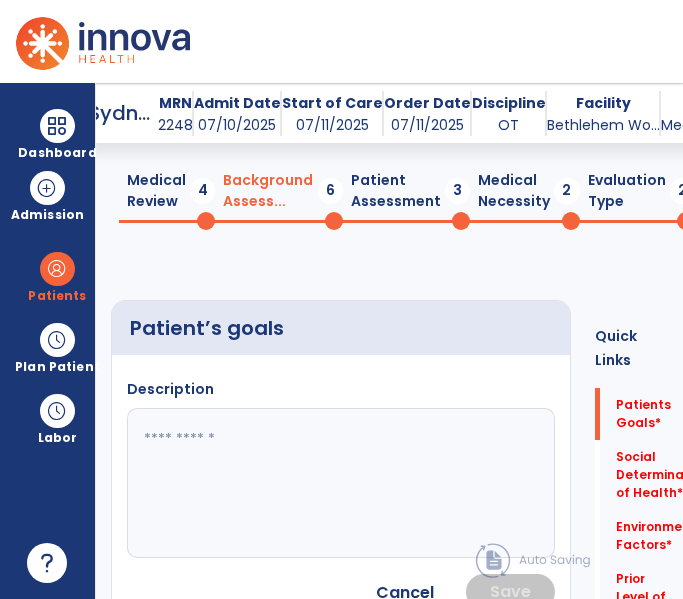 click 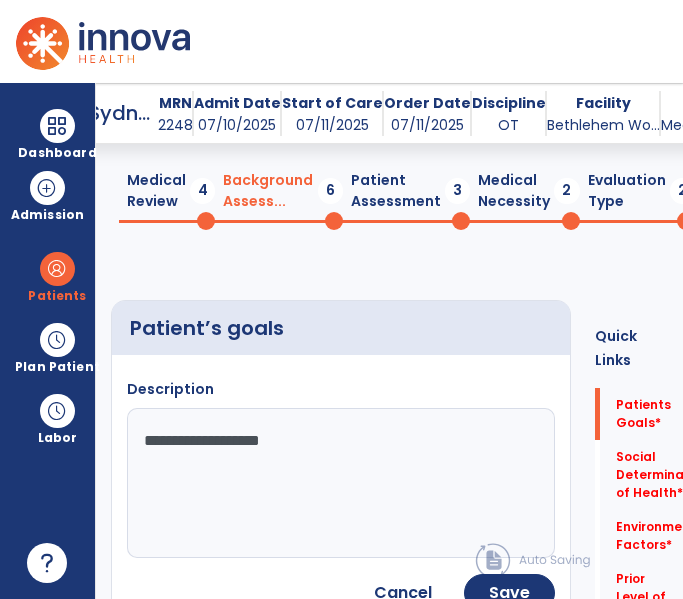 type on "**********" 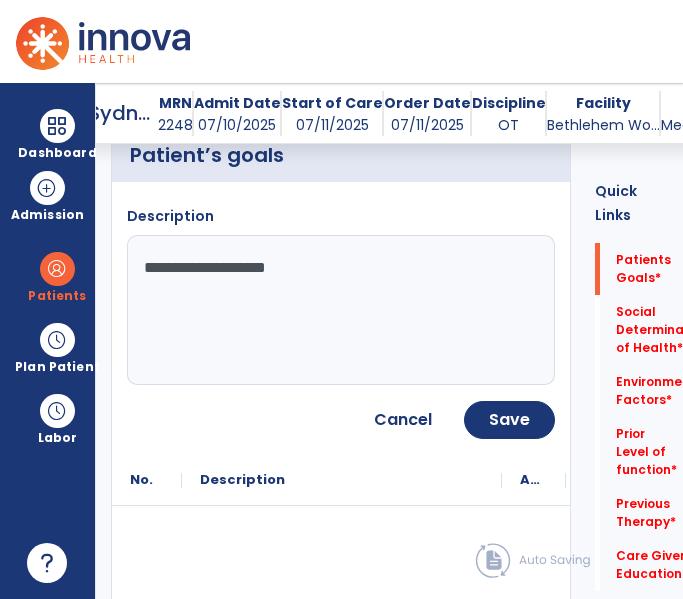 scroll, scrollTop: 270, scrollLeft: 0, axis: vertical 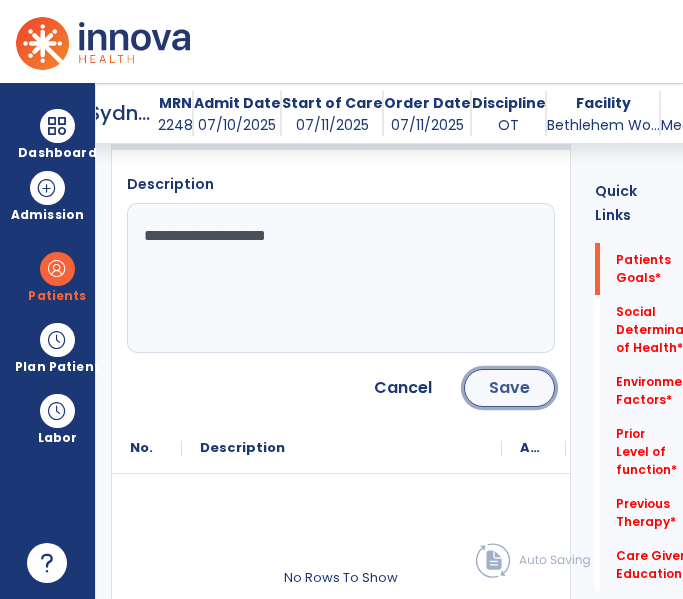 click on "Save" 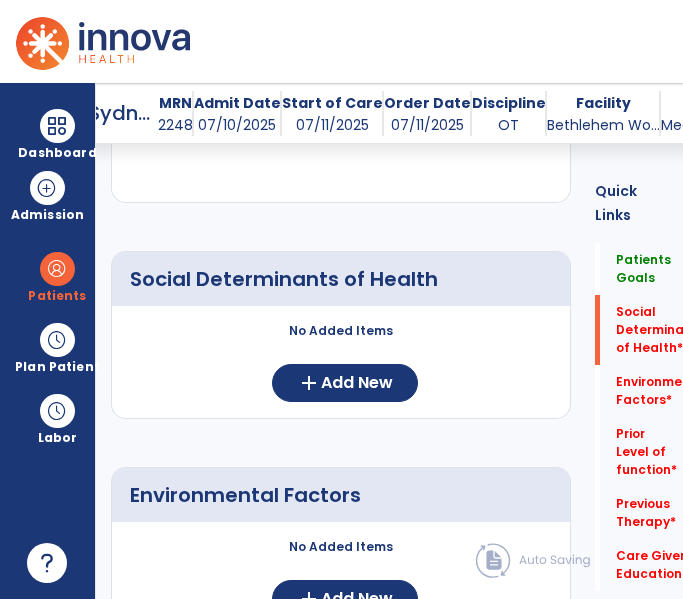 scroll, scrollTop: 464, scrollLeft: 0, axis: vertical 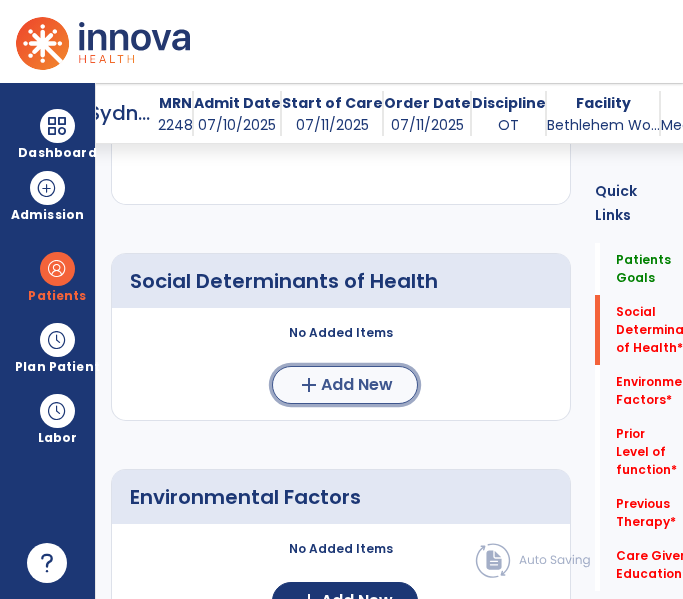 click on "Add New" 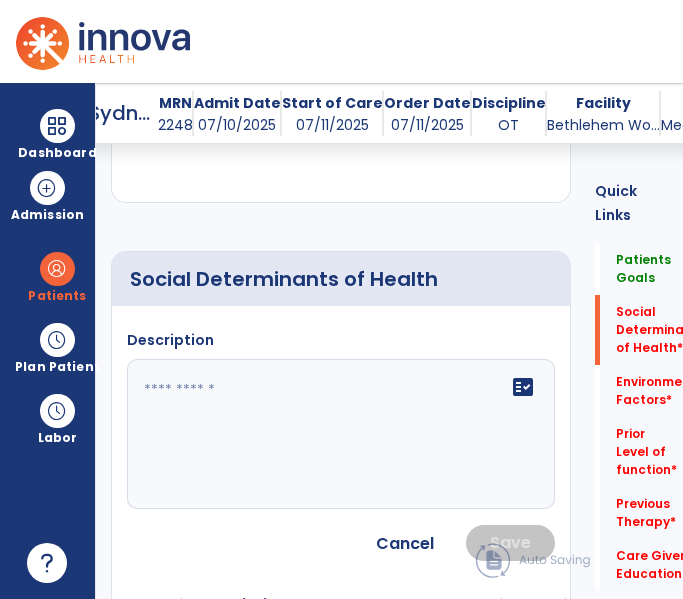 scroll, scrollTop: 468, scrollLeft: 0, axis: vertical 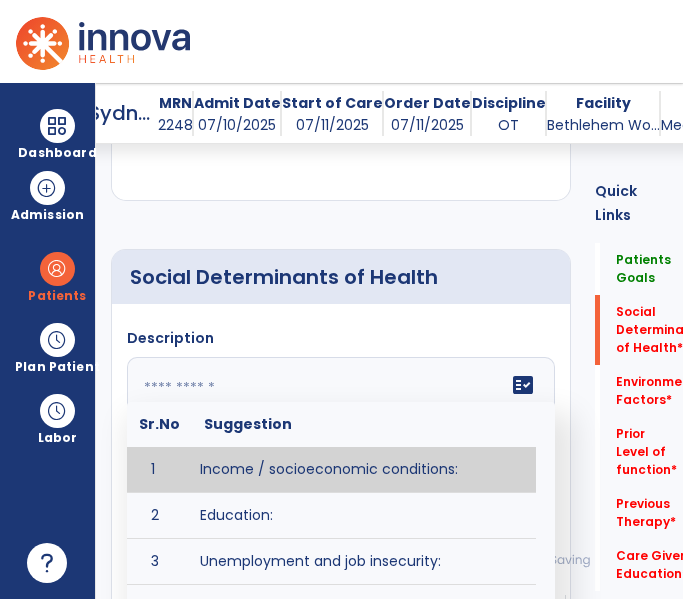 click 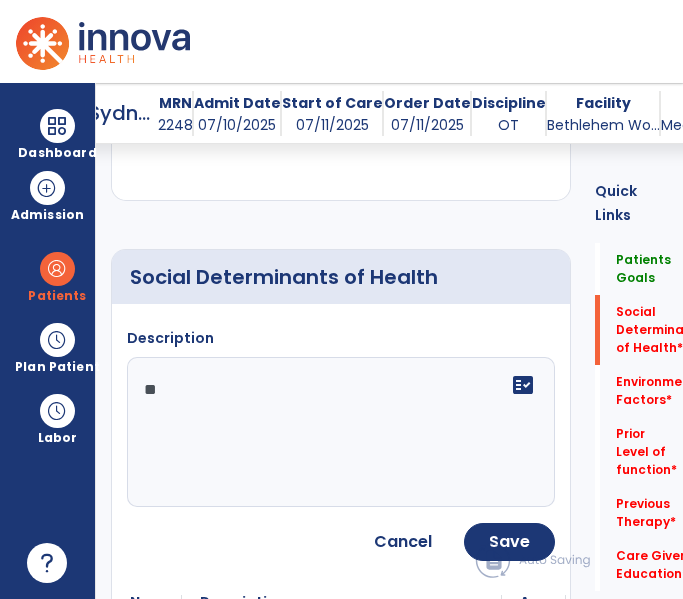 type on "*" 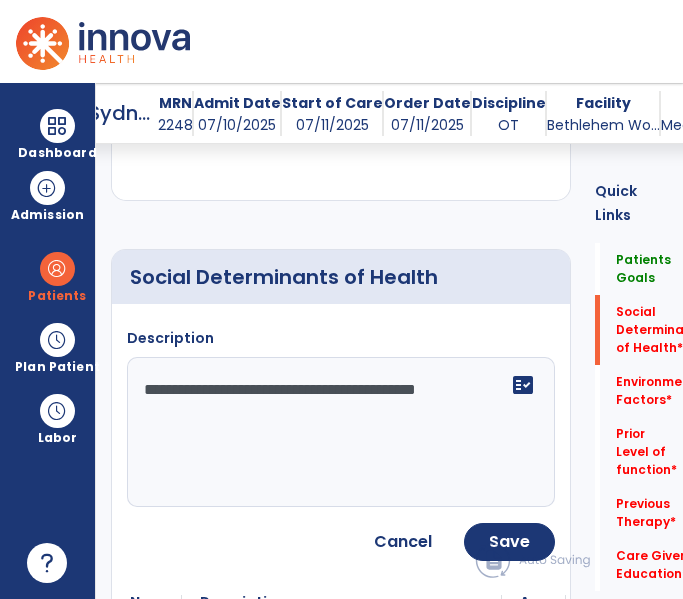 click on "**********" 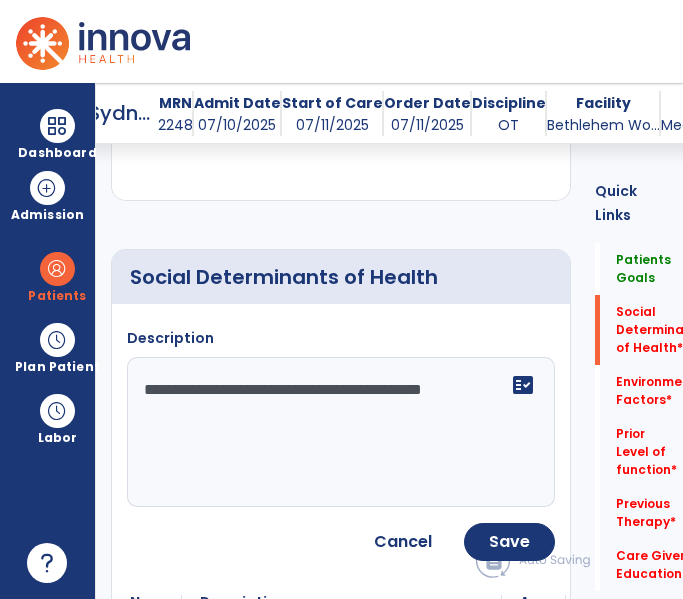 click on "**********" 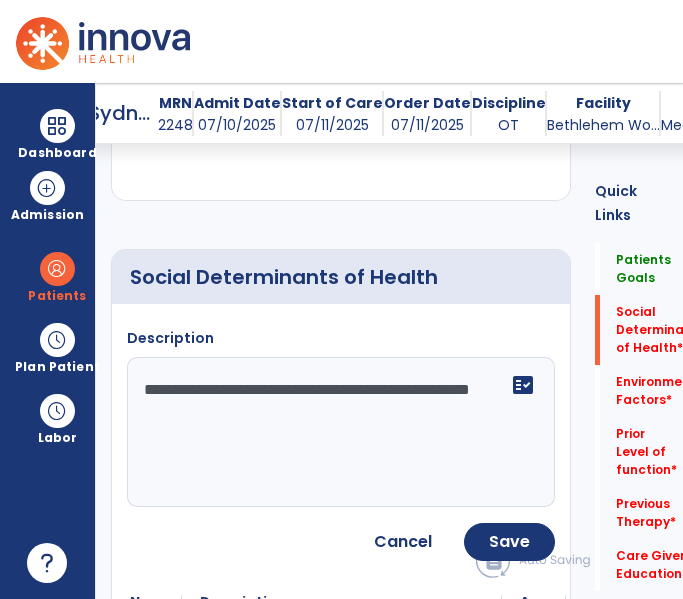 click on "**********" 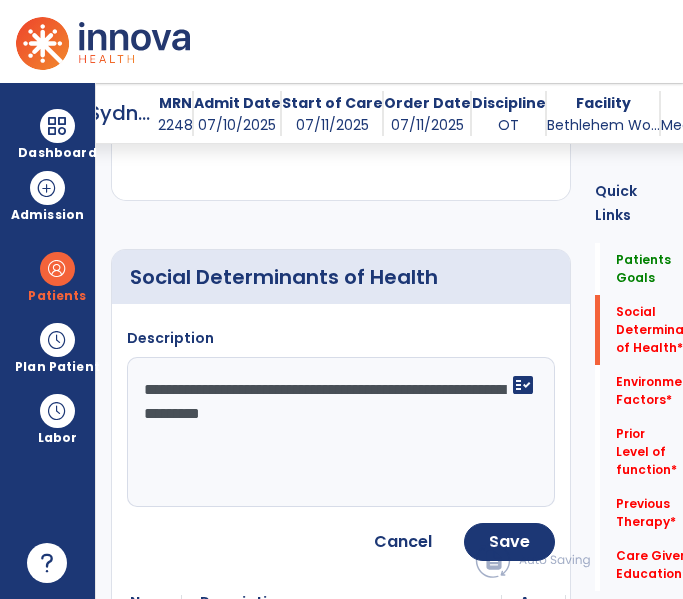 type on "**********" 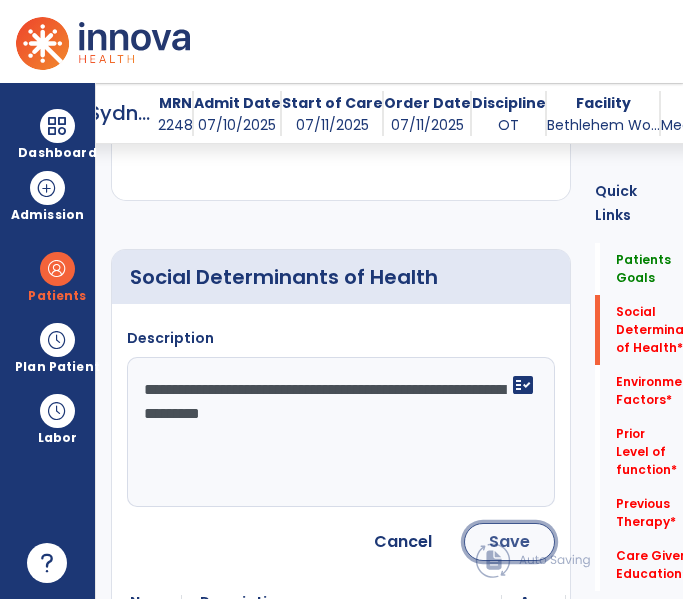 click on "Save" 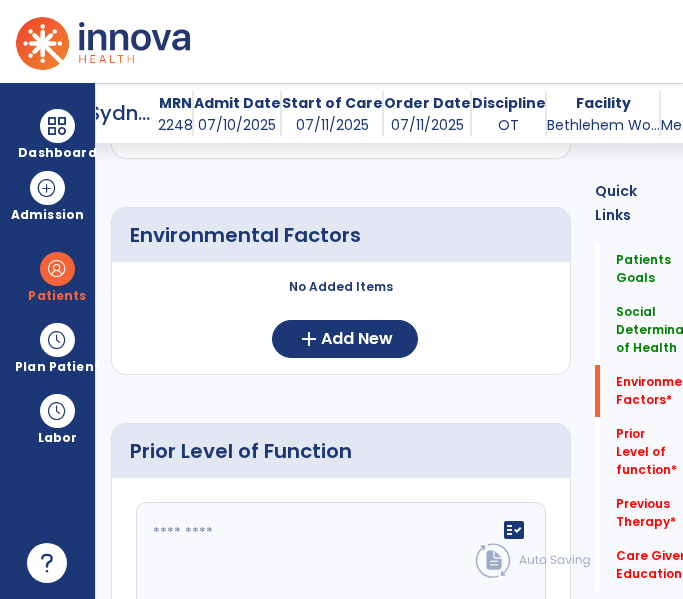 scroll, scrollTop: 887, scrollLeft: 0, axis: vertical 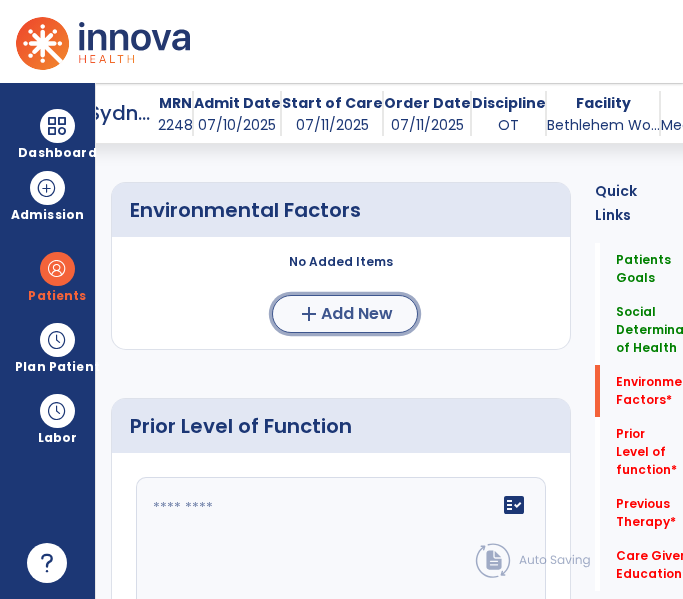 click on "add  Add New" 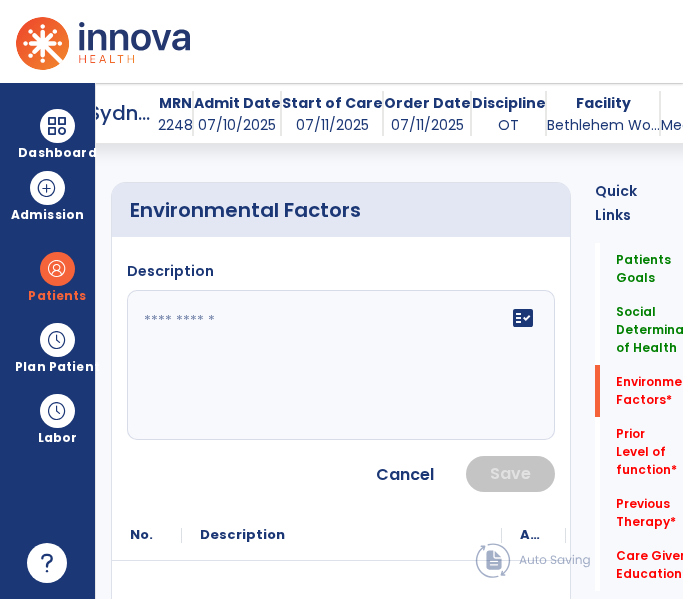 click 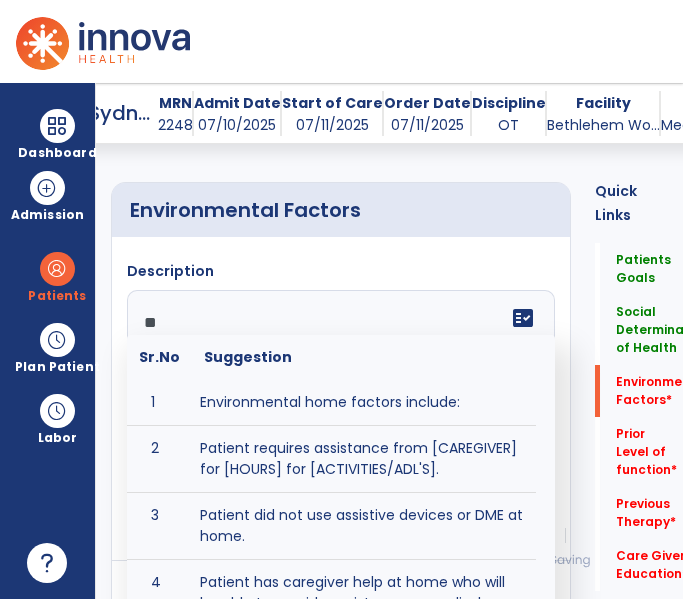 type on "***" 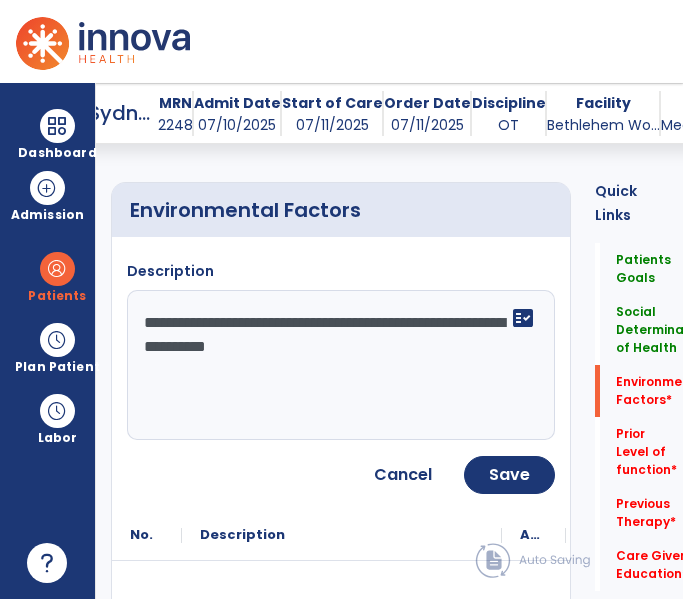 click on "**********" 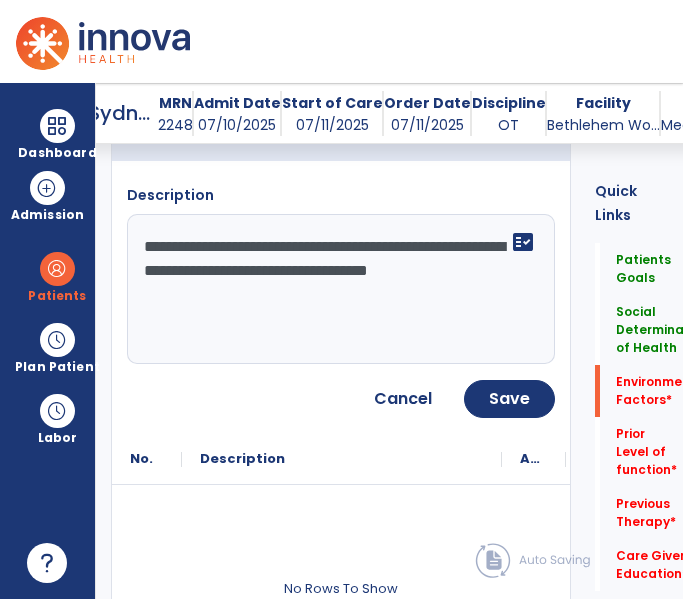 scroll, scrollTop: 967, scrollLeft: 0, axis: vertical 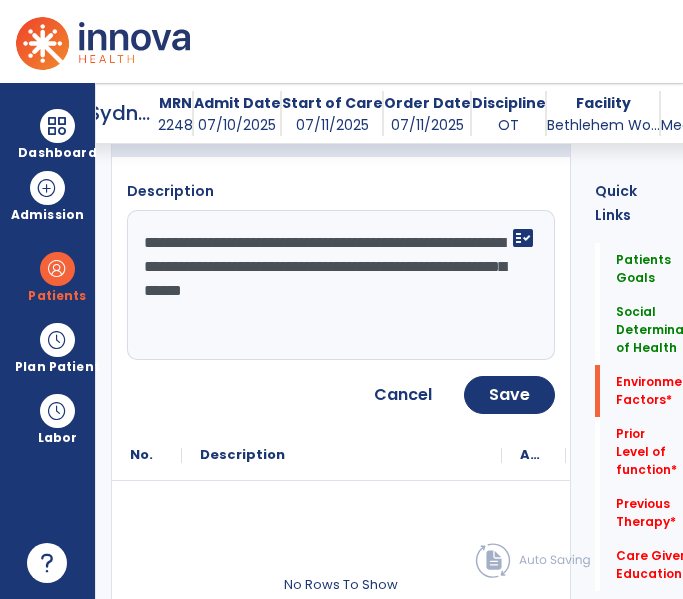 type on "**********" 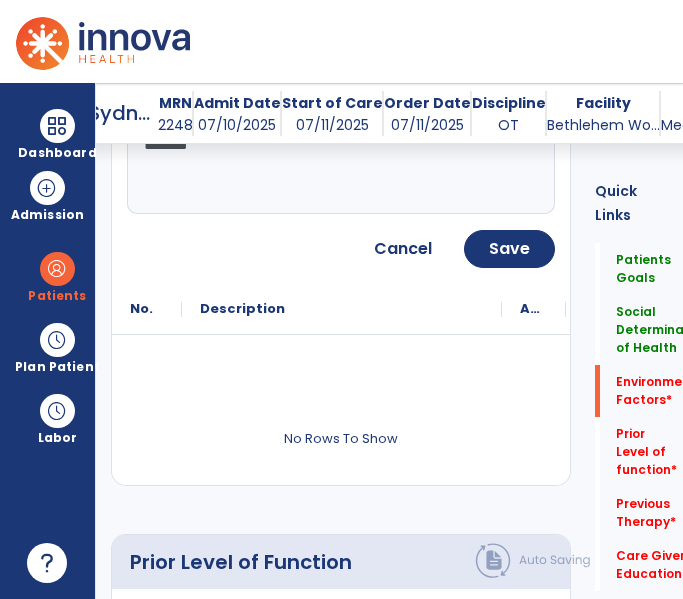 scroll, scrollTop: 1119, scrollLeft: 0, axis: vertical 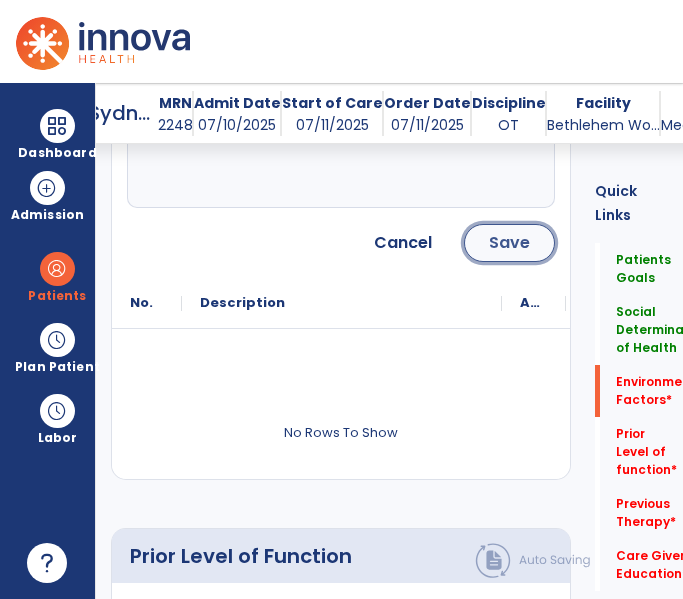 click on "Save" 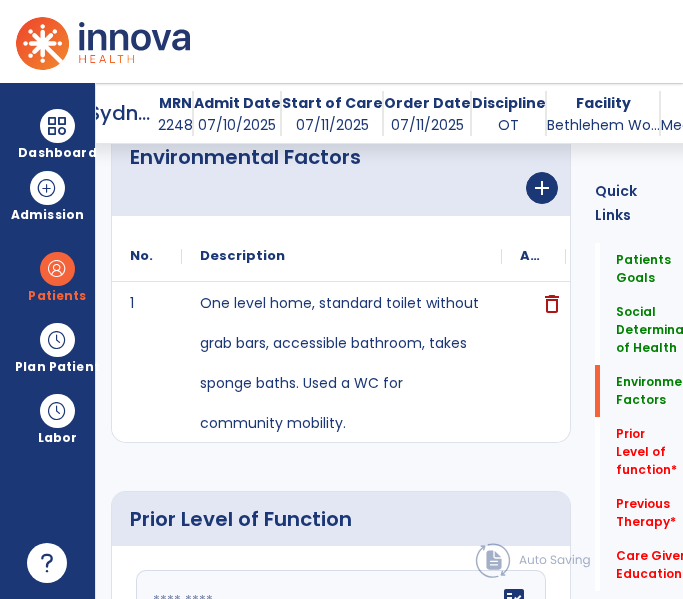 scroll, scrollTop: 1182, scrollLeft: 0, axis: vertical 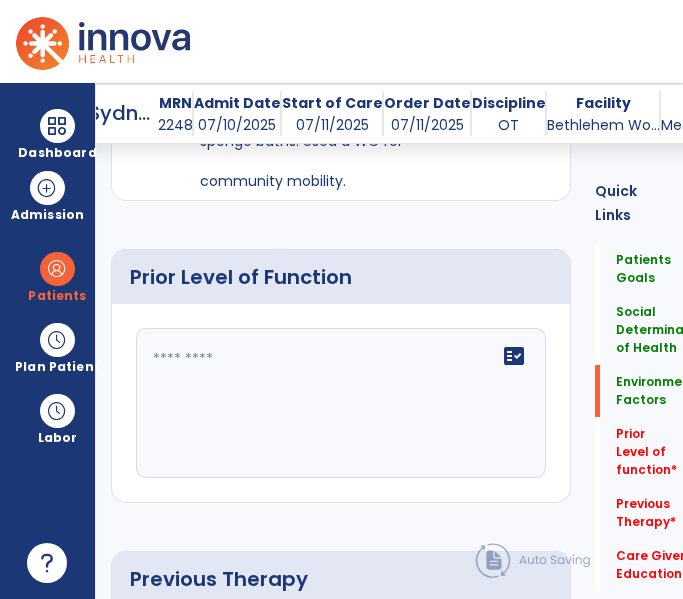 click 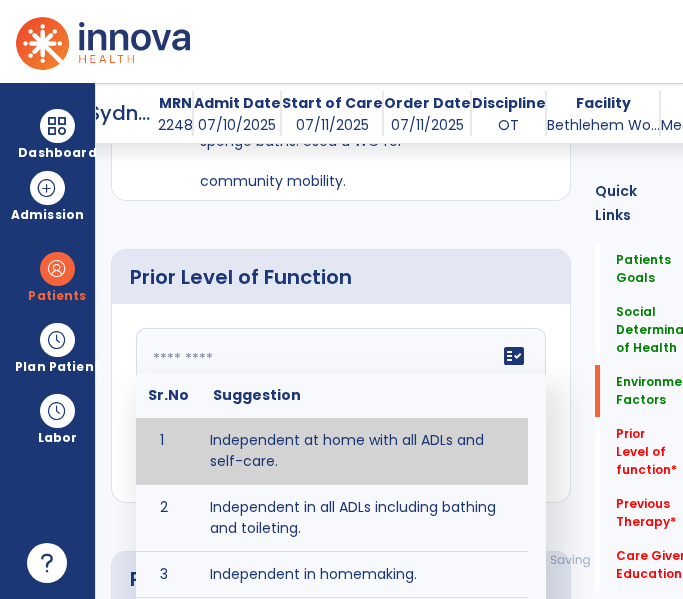 click 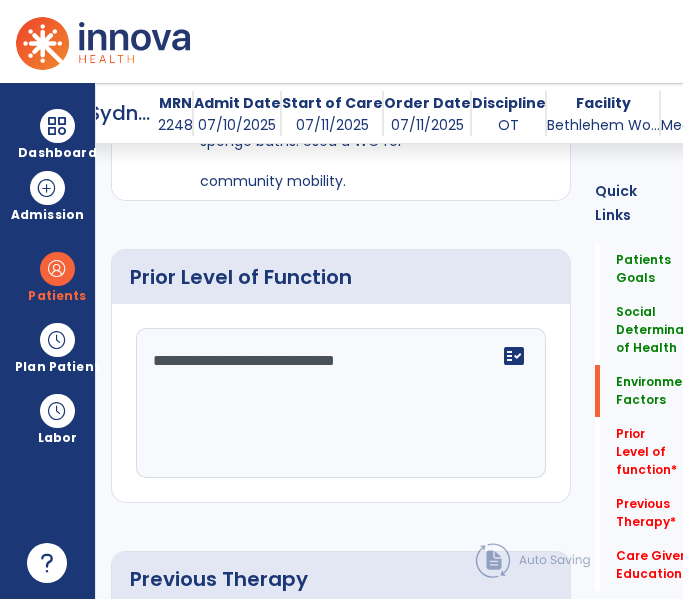 type on "**********" 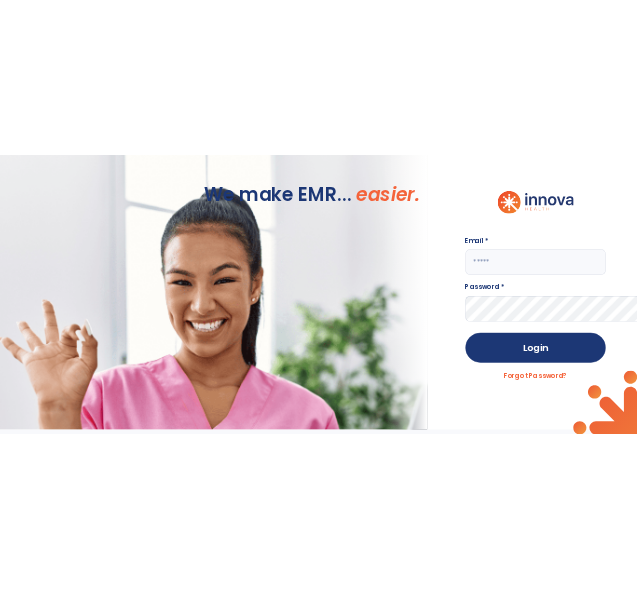 scroll, scrollTop: 0, scrollLeft: 0, axis: both 